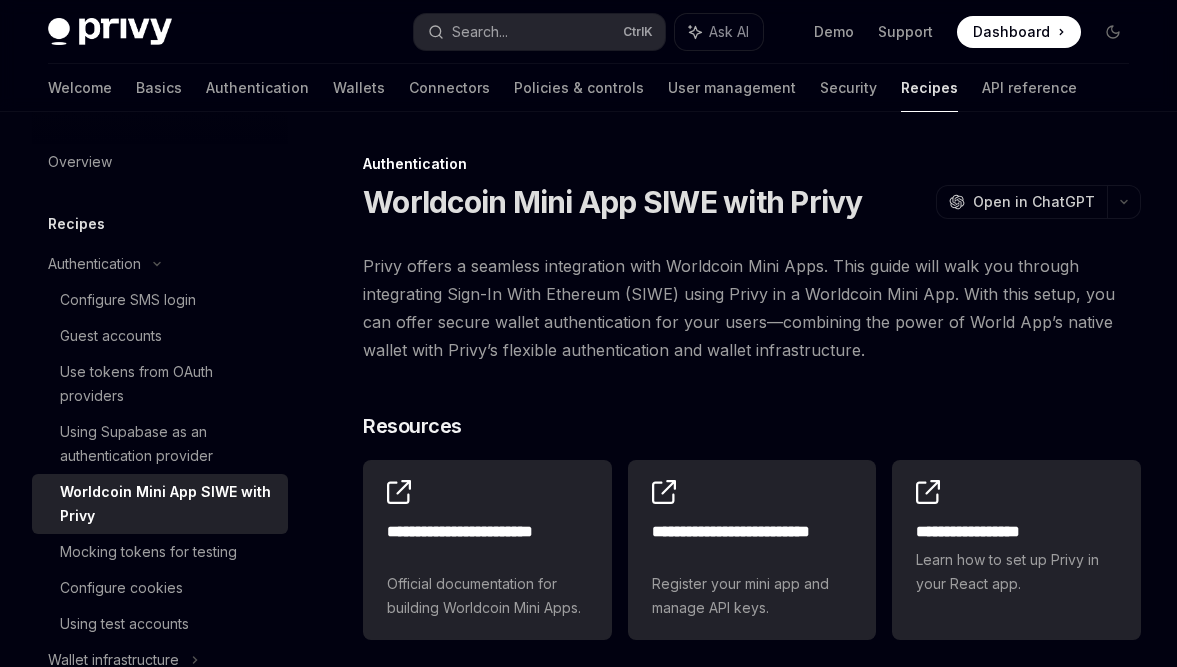 scroll, scrollTop: 2665, scrollLeft: 0, axis: vertical 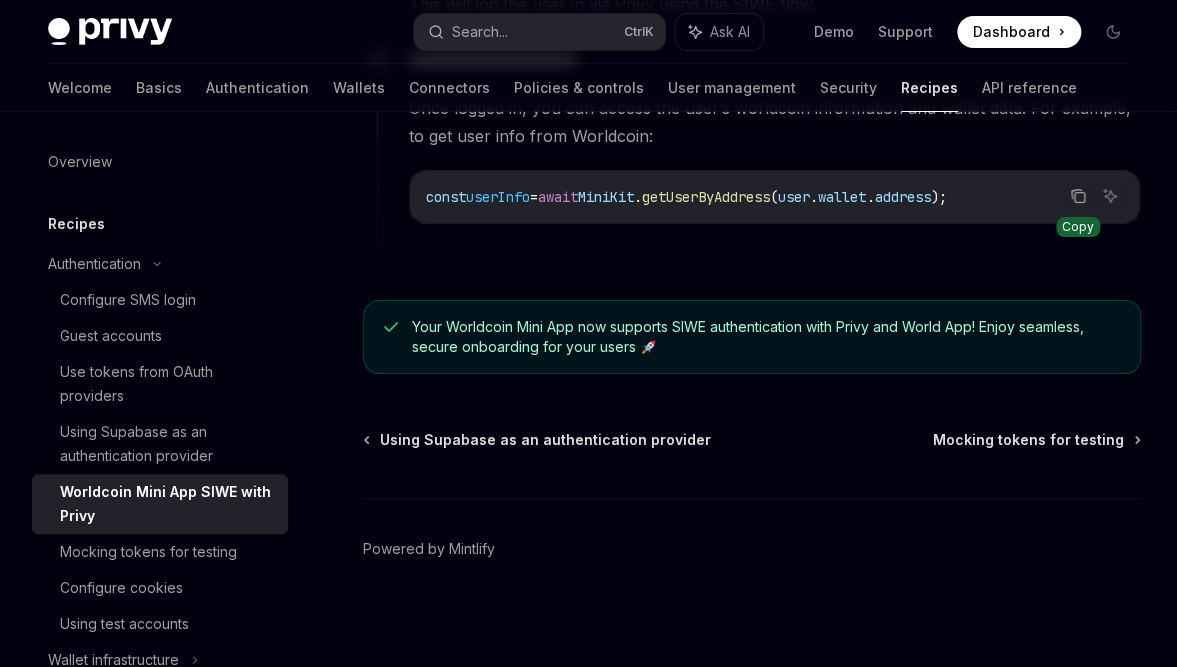 click 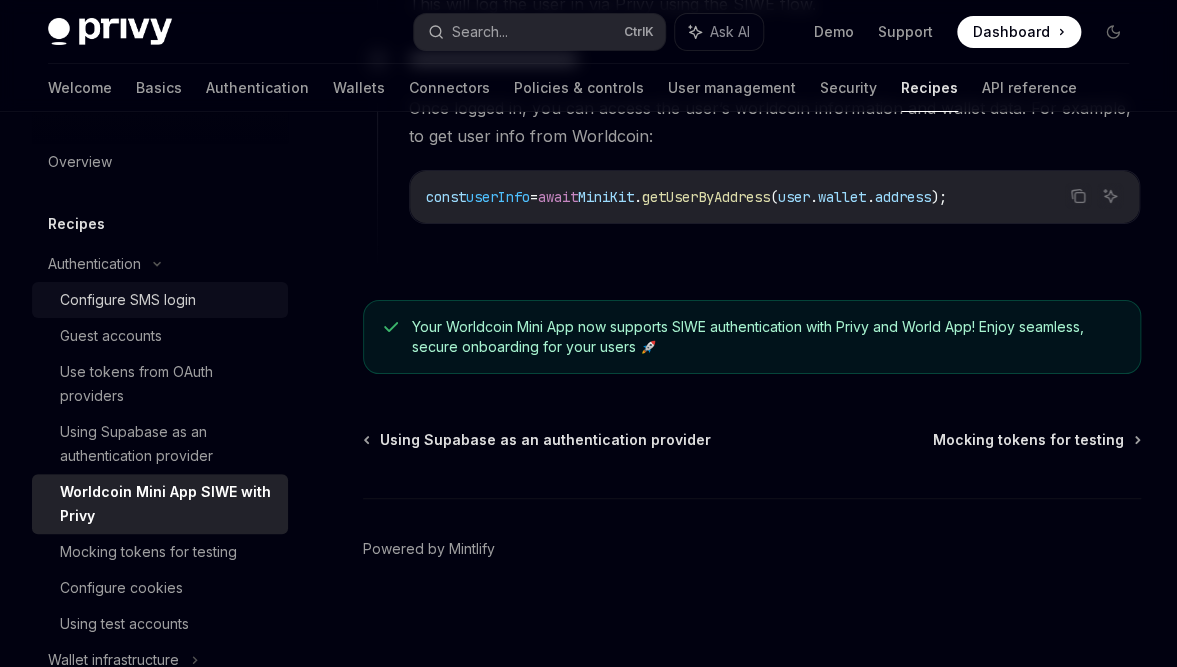 click on "Configure SMS login" at bounding box center (128, 300) 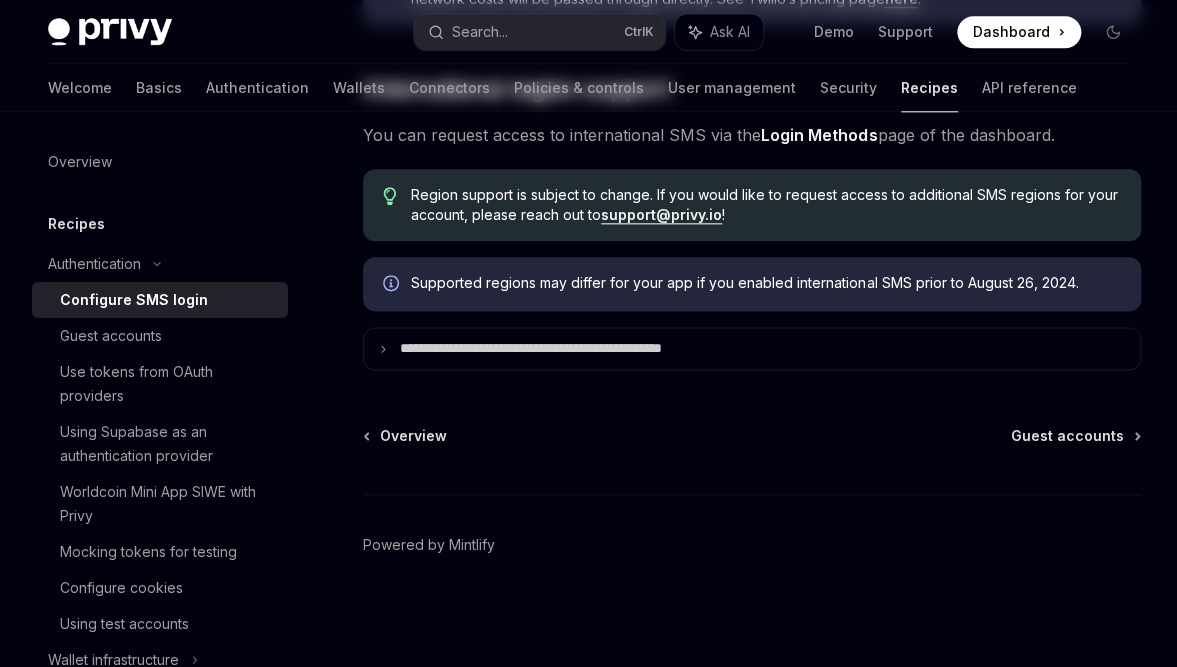 scroll, scrollTop: 0, scrollLeft: 0, axis: both 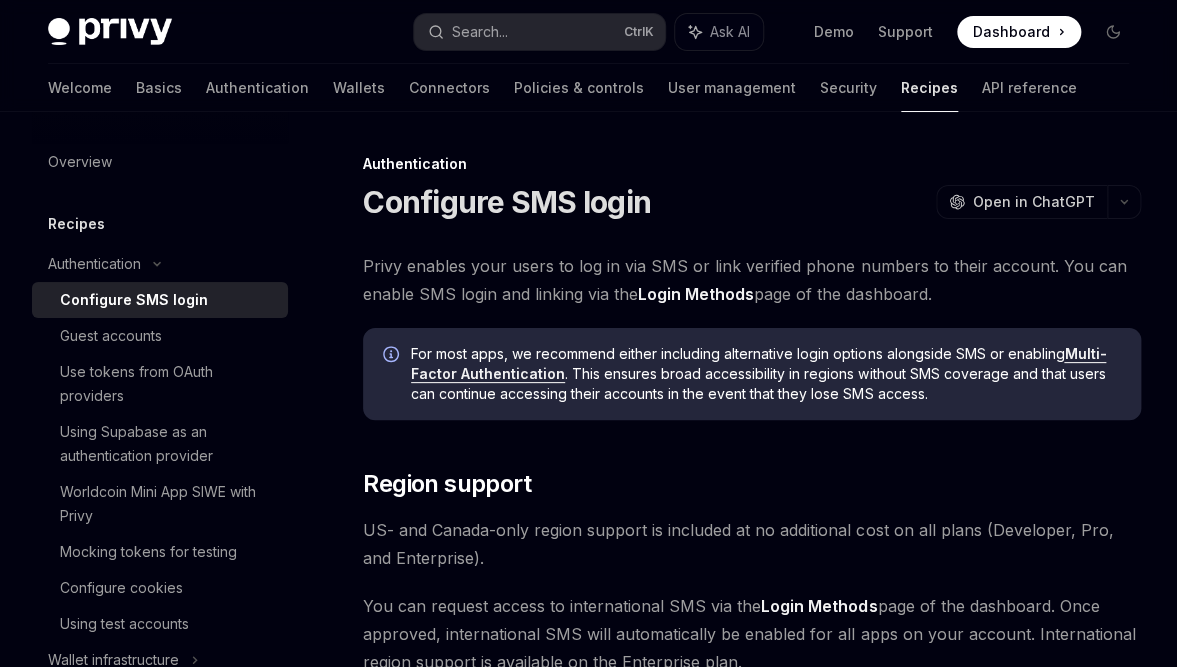 click on "Multi-Factor Authentication" at bounding box center (758, 364) 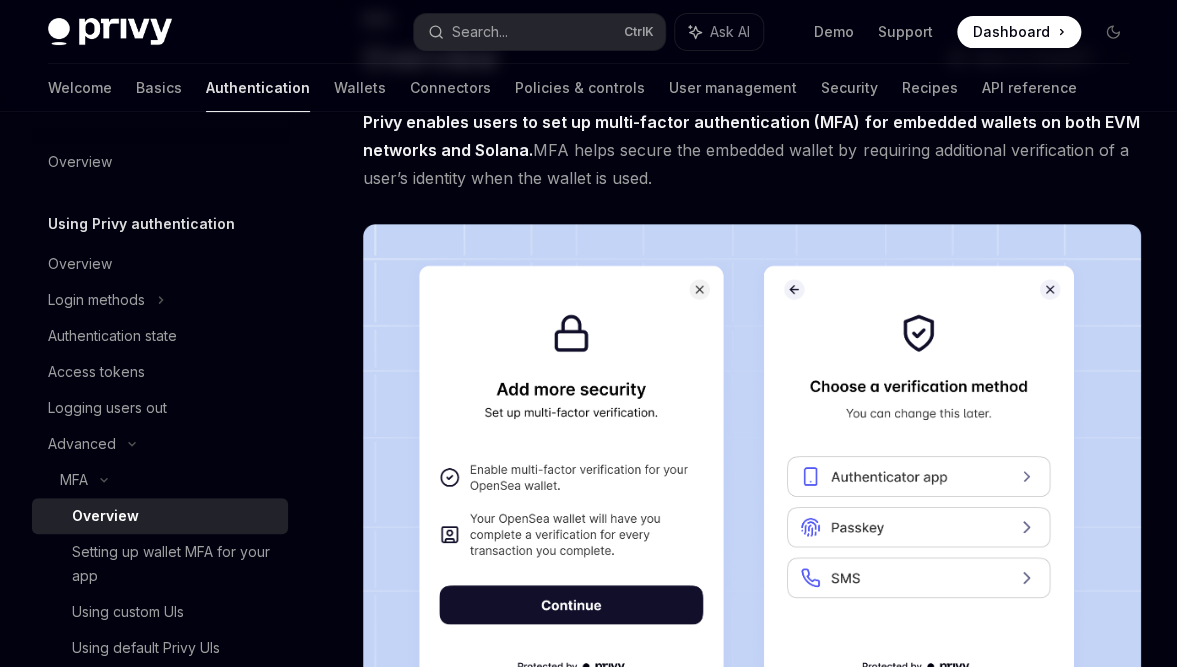scroll, scrollTop: 0, scrollLeft: 0, axis: both 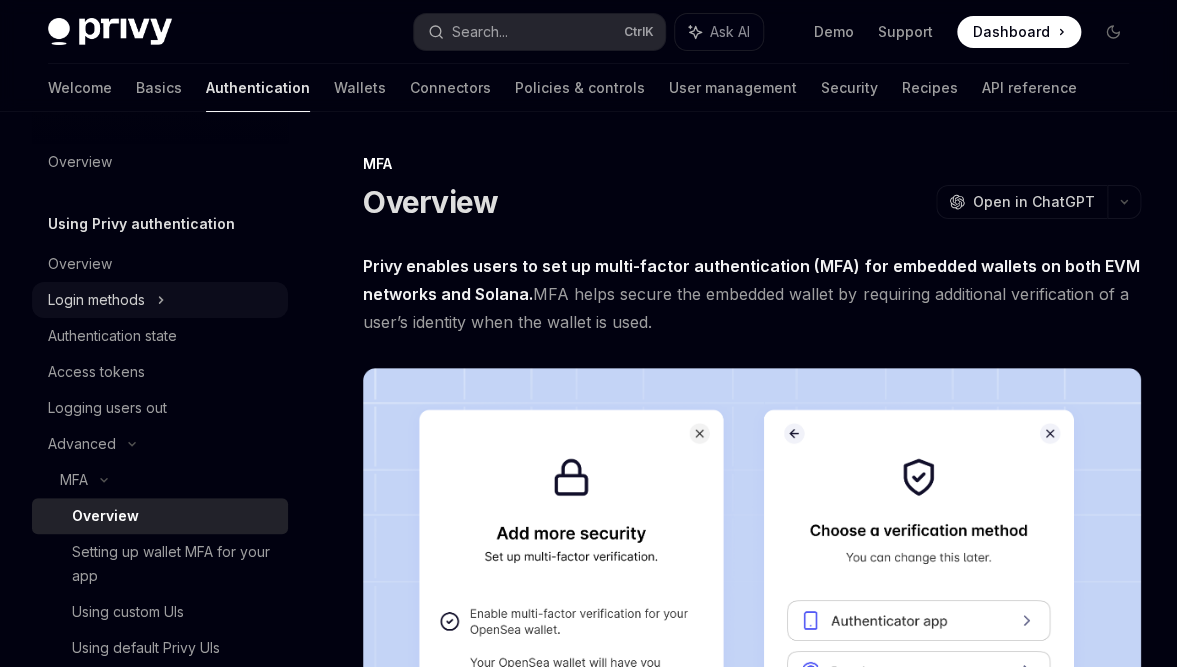 click on "Login methods" at bounding box center [96, 300] 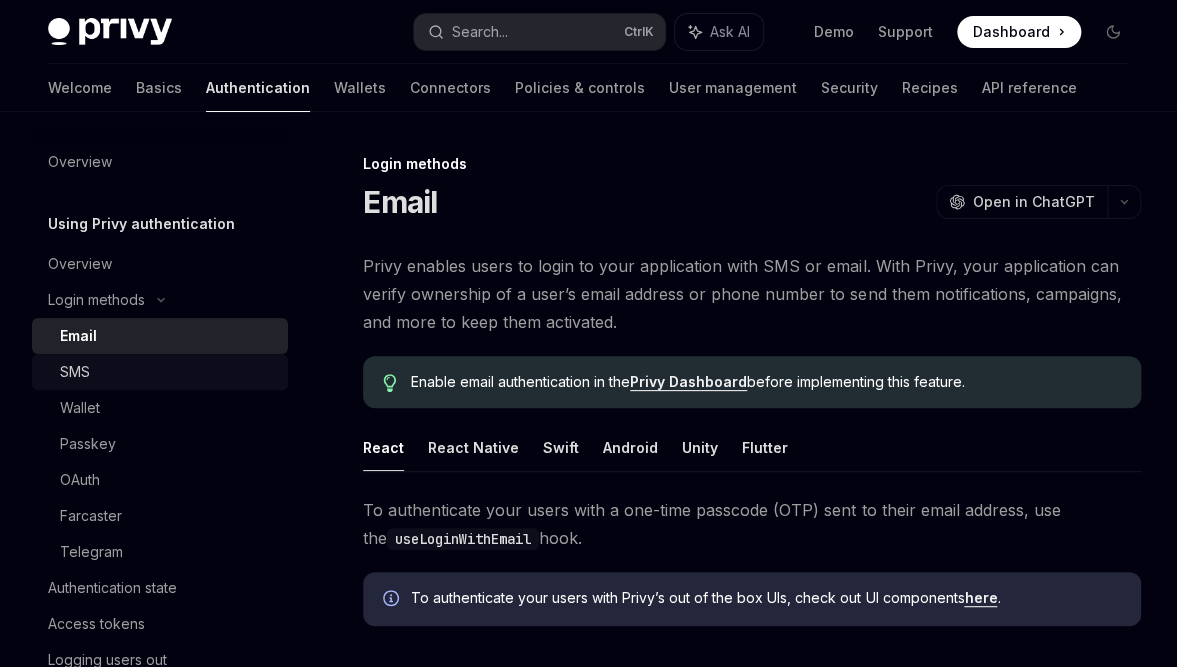 click on "SMS" at bounding box center (168, 372) 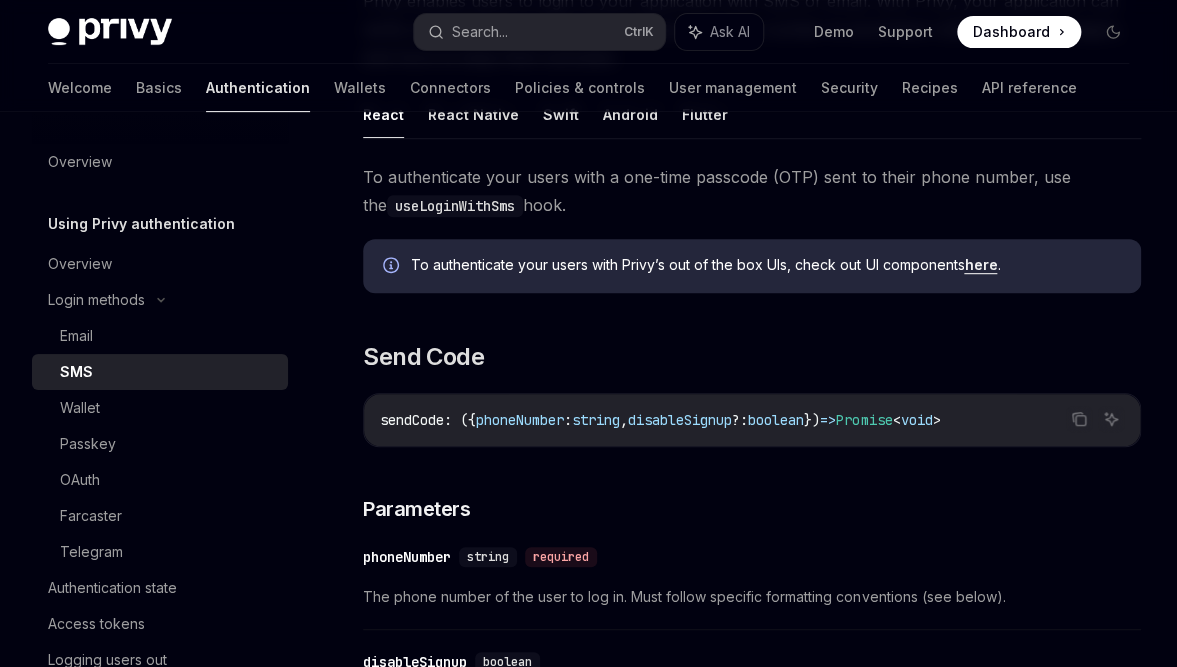 scroll, scrollTop: 270, scrollLeft: 0, axis: vertical 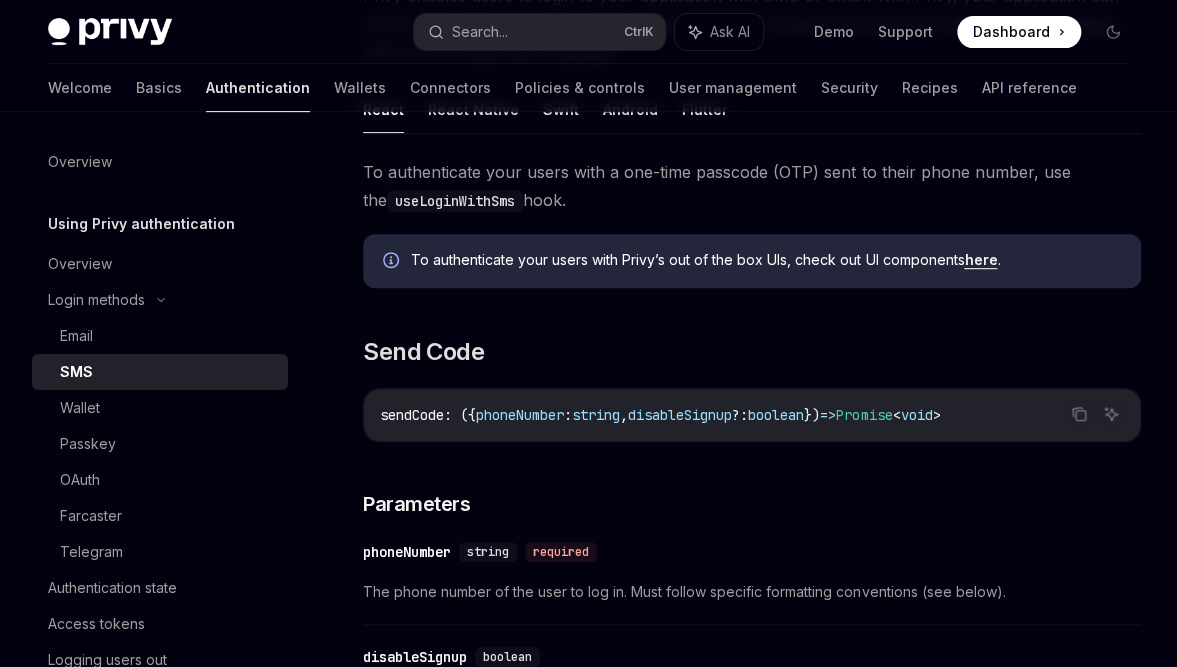 click on "here" at bounding box center [980, 260] 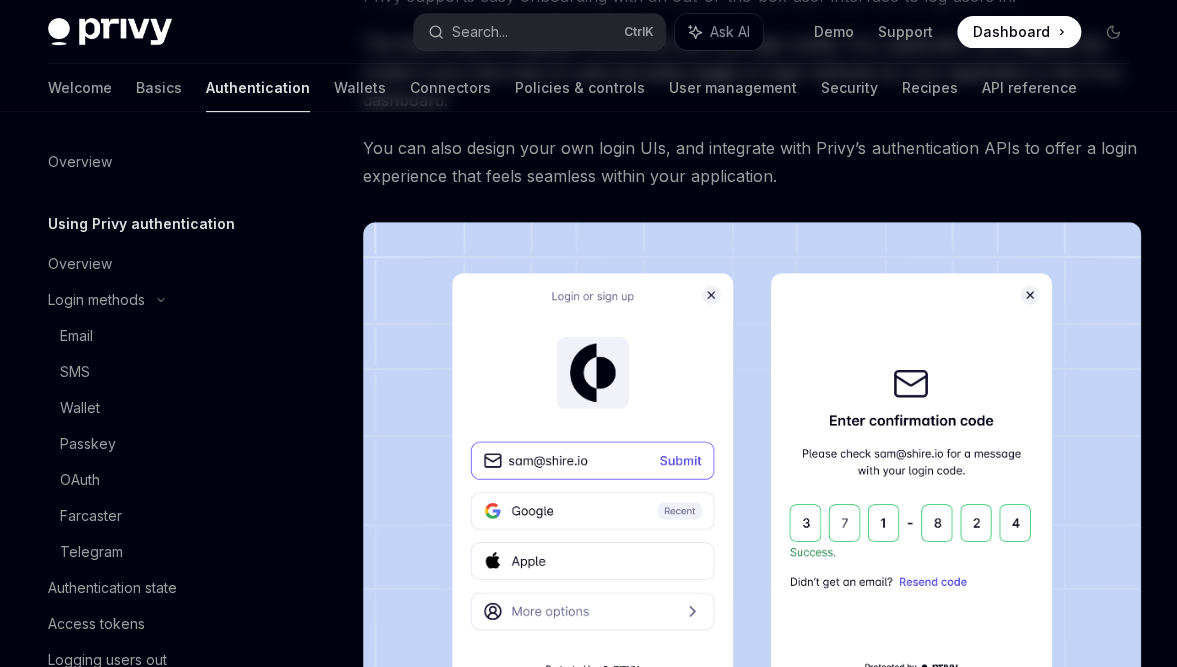 scroll, scrollTop: 0, scrollLeft: 0, axis: both 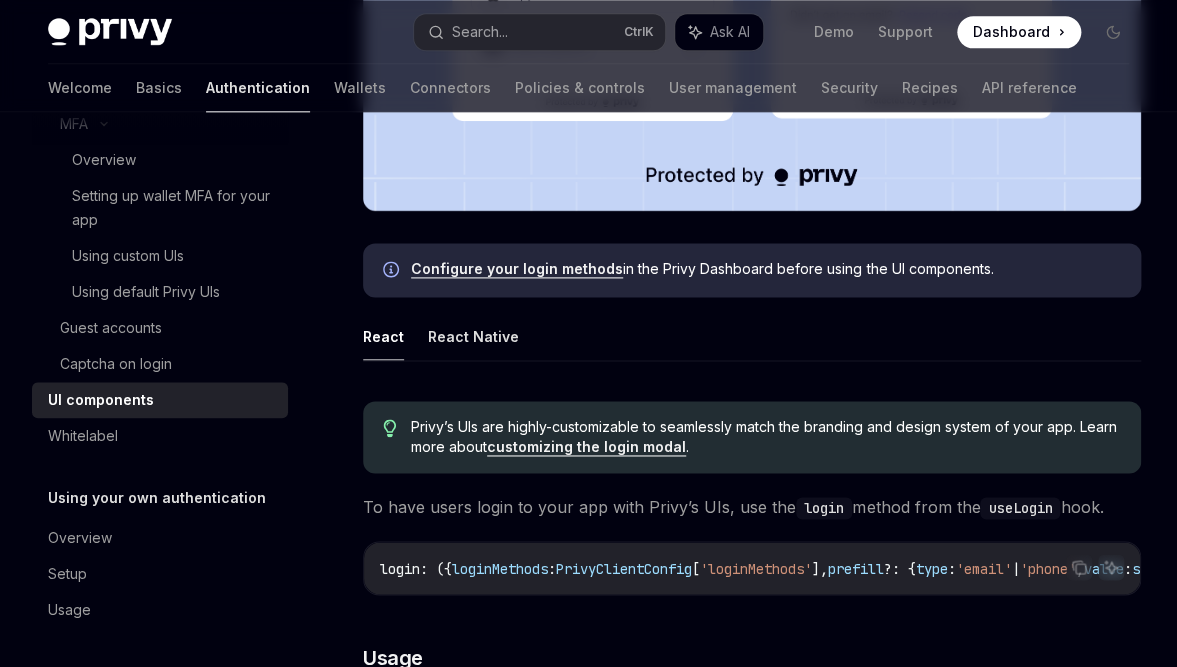 click on "Configure your login methods" at bounding box center [517, 269] 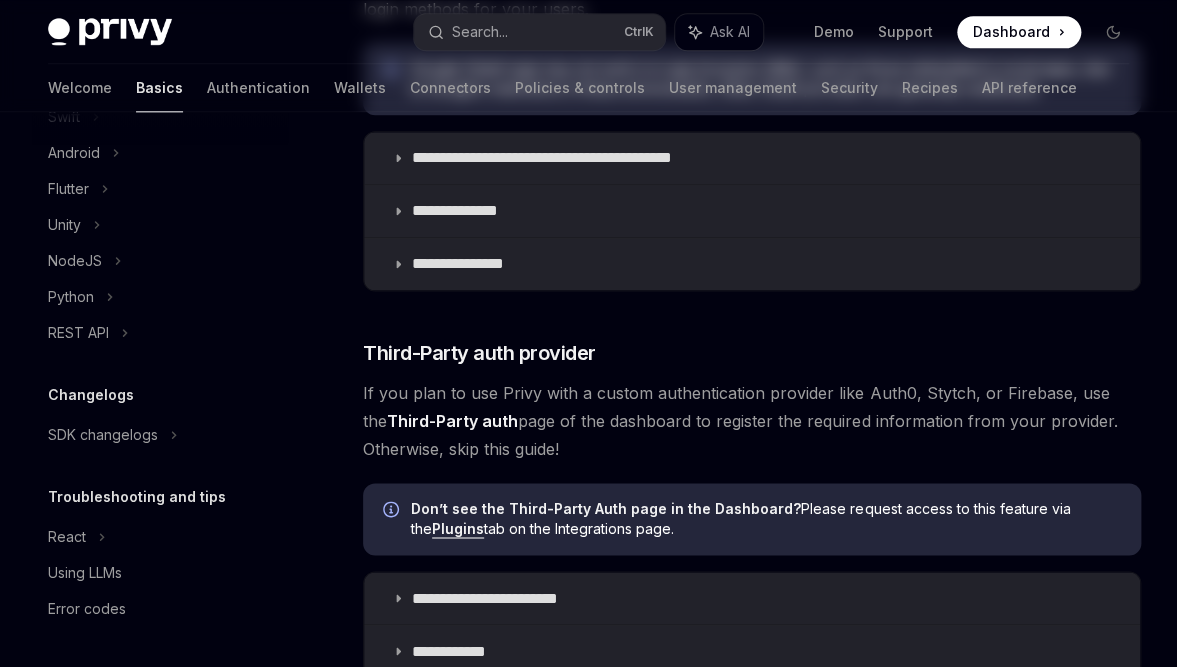 scroll, scrollTop: 0, scrollLeft: 0, axis: both 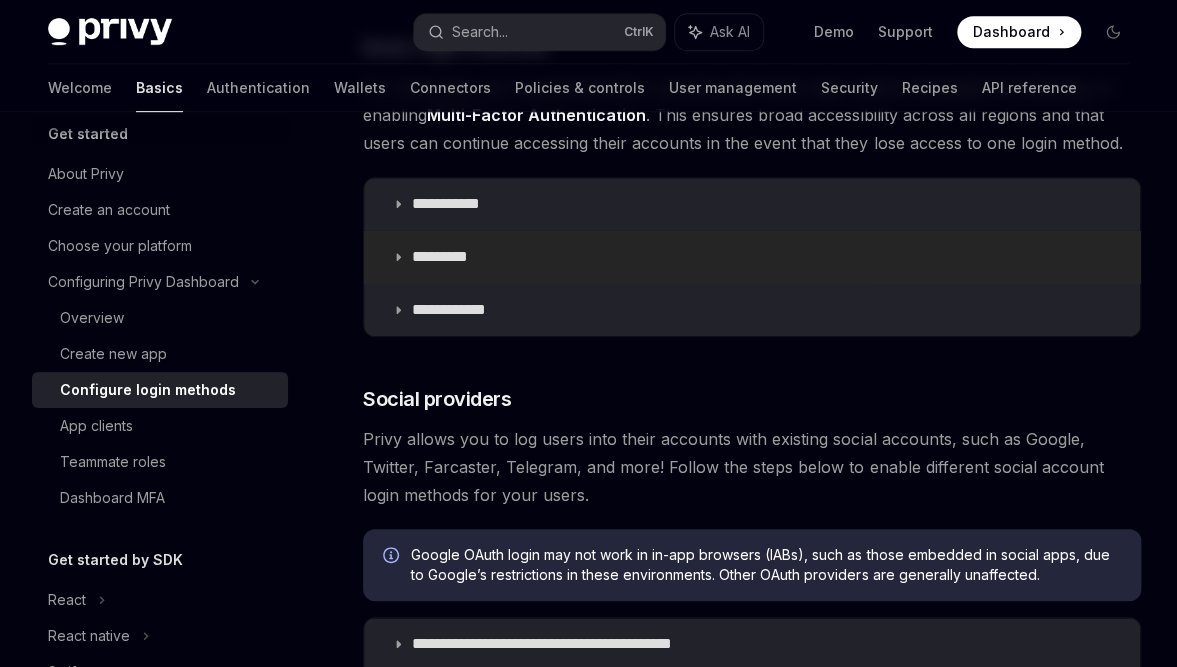 click on "*********" at bounding box center [450, 257] 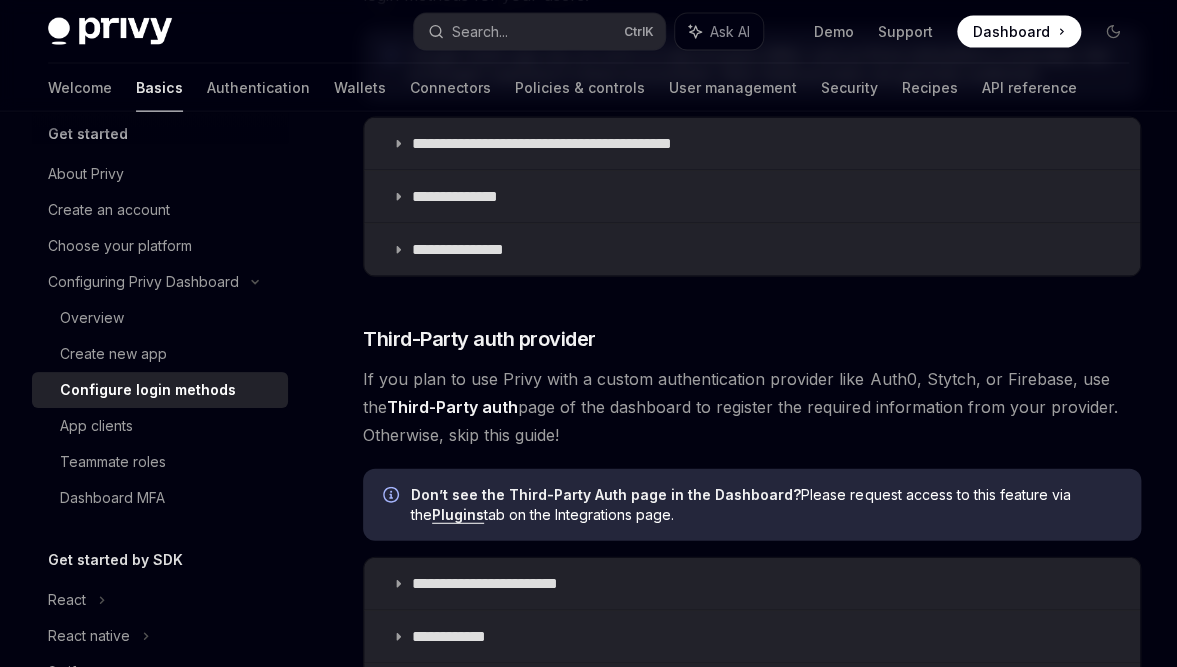 scroll, scrollTop: 1935, scrollLeft: 0, axis: vertical 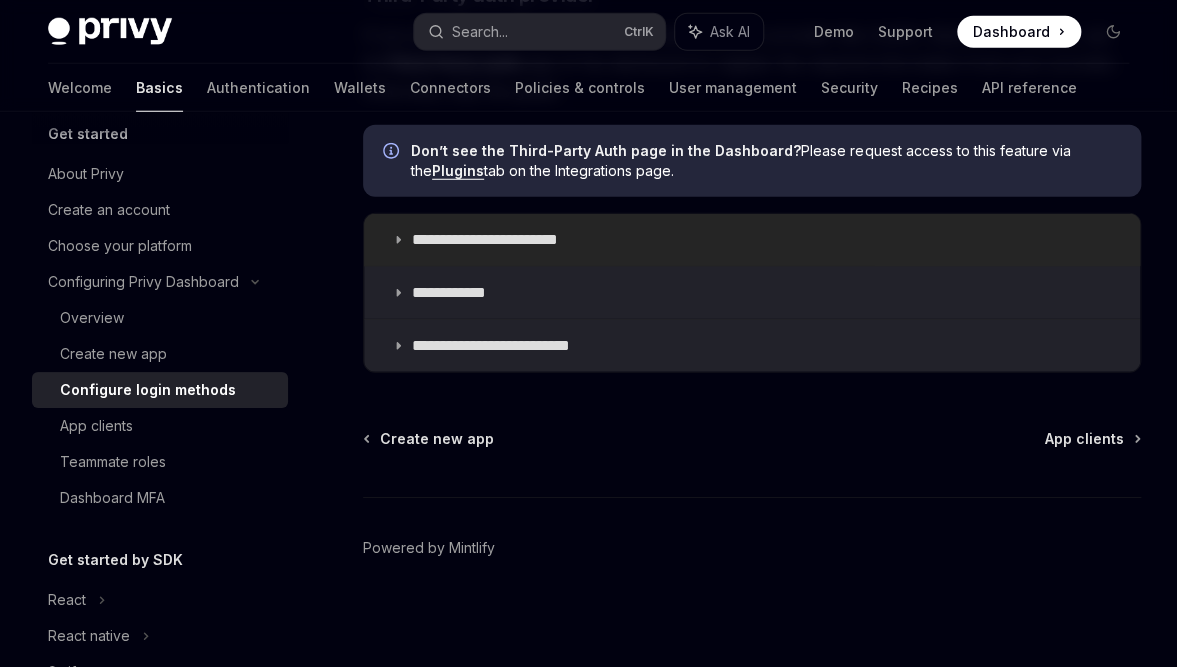 click on "**********" at bounding box center [504, 240] 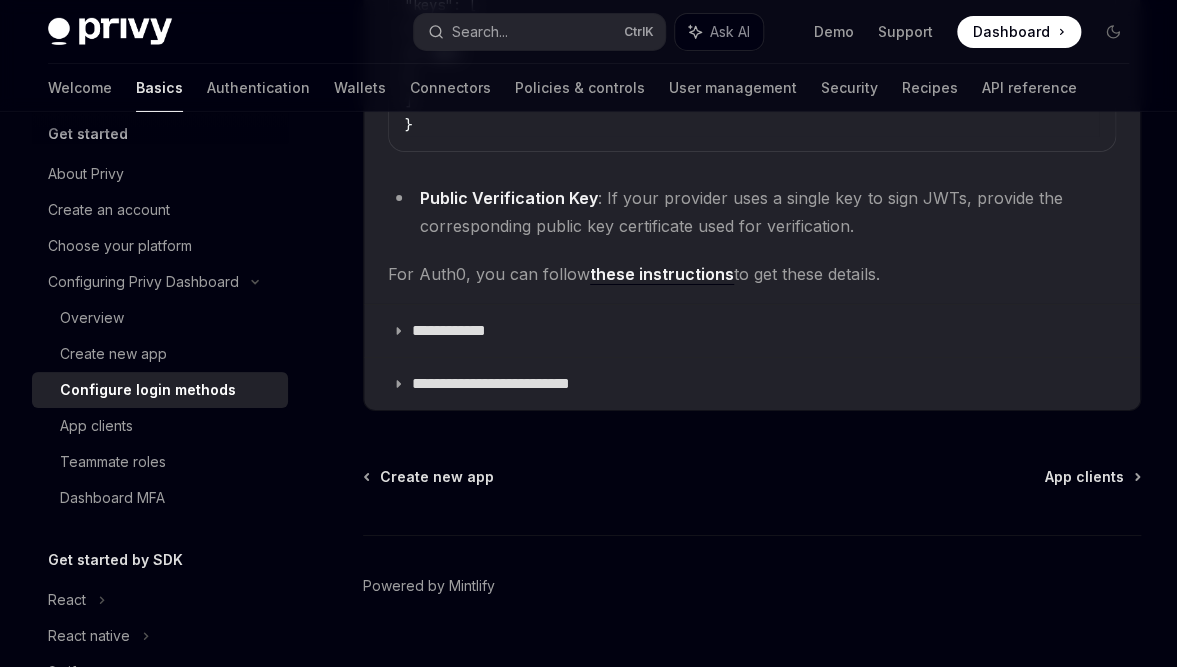 scroll, scrollTop: 2444, scrollLeft: 0, axis: vertical 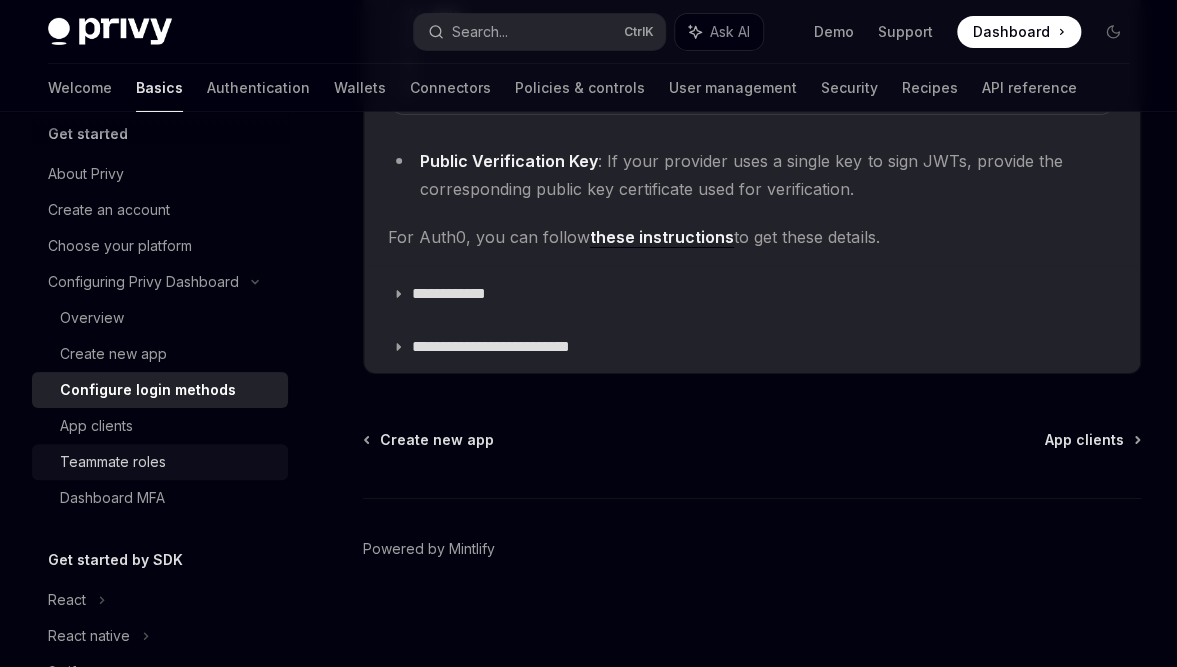 click on "Teammate roles" at bounding box center [113, 462] 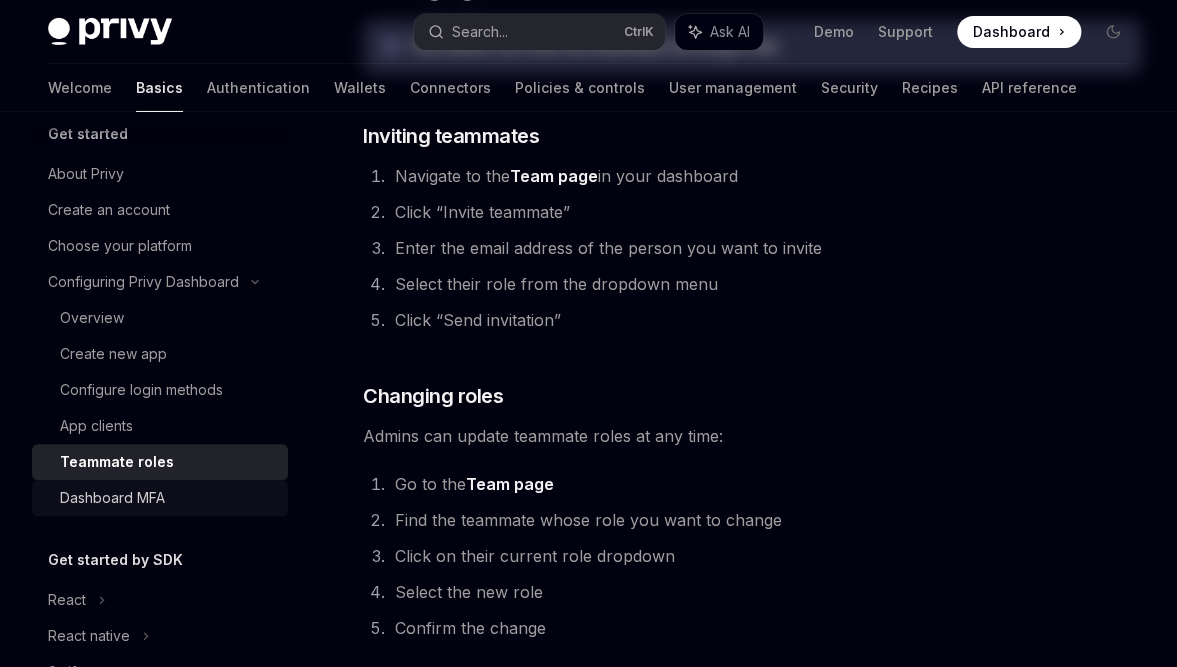 scroll, scrollTop: 0, scrollLeft: 0, axis: both 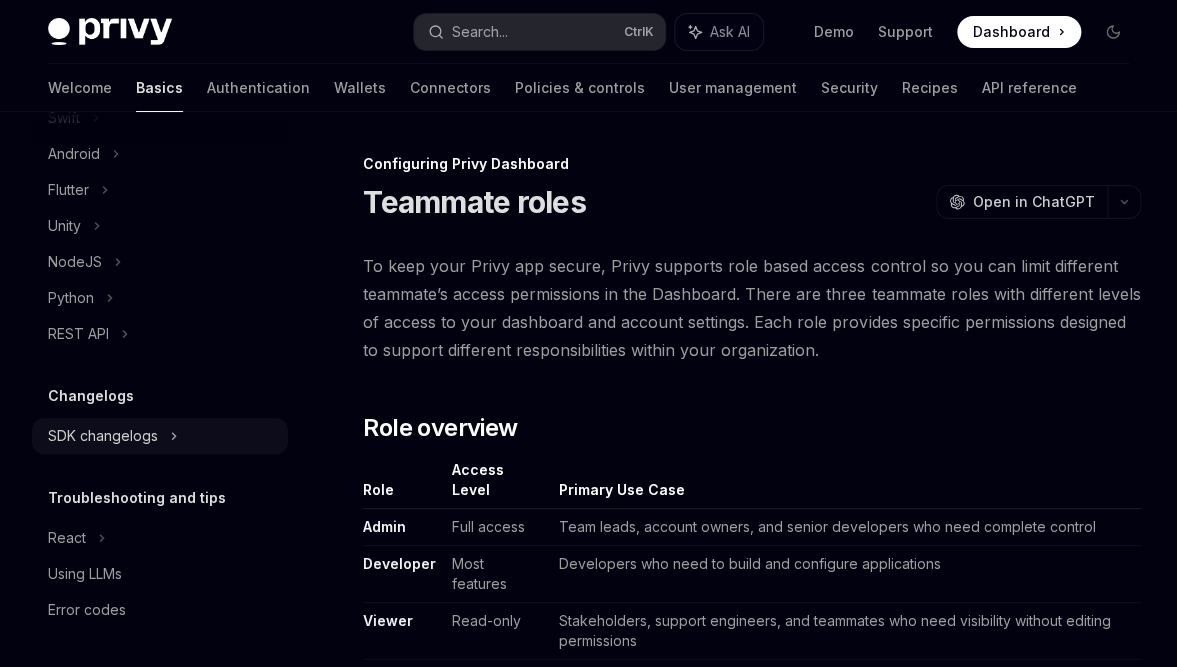 click on "SDK changelogs" at bounding box center (67, 46) 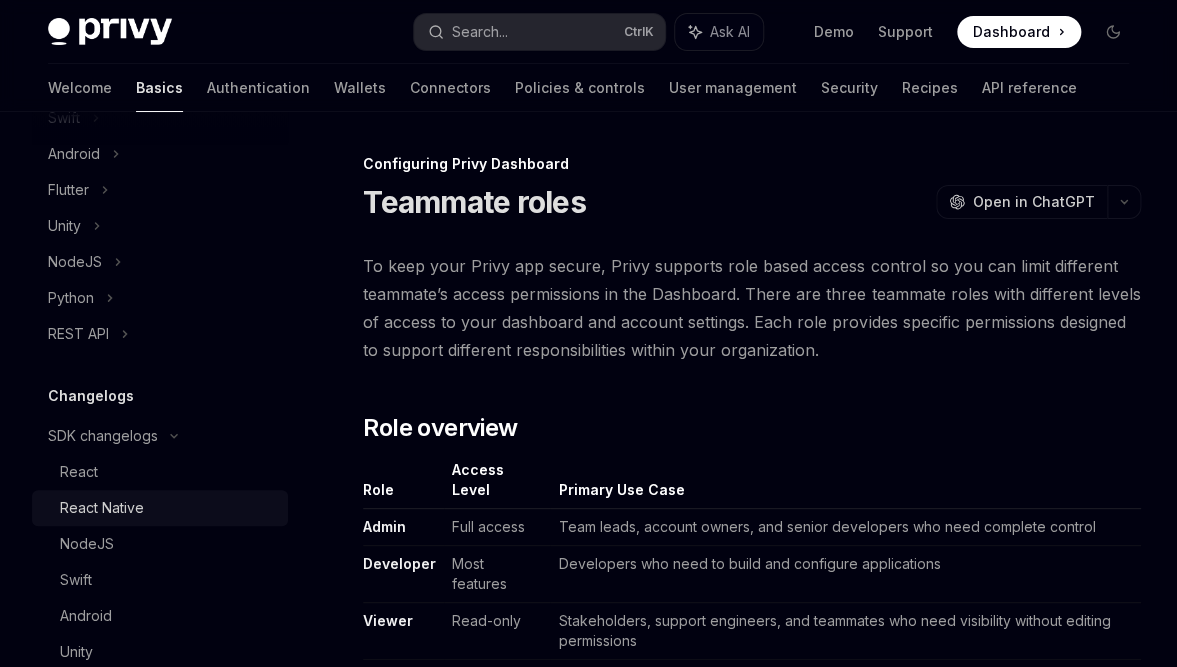 scroll, scrollTop: 703, scrollLeft: 0, axis: vertical 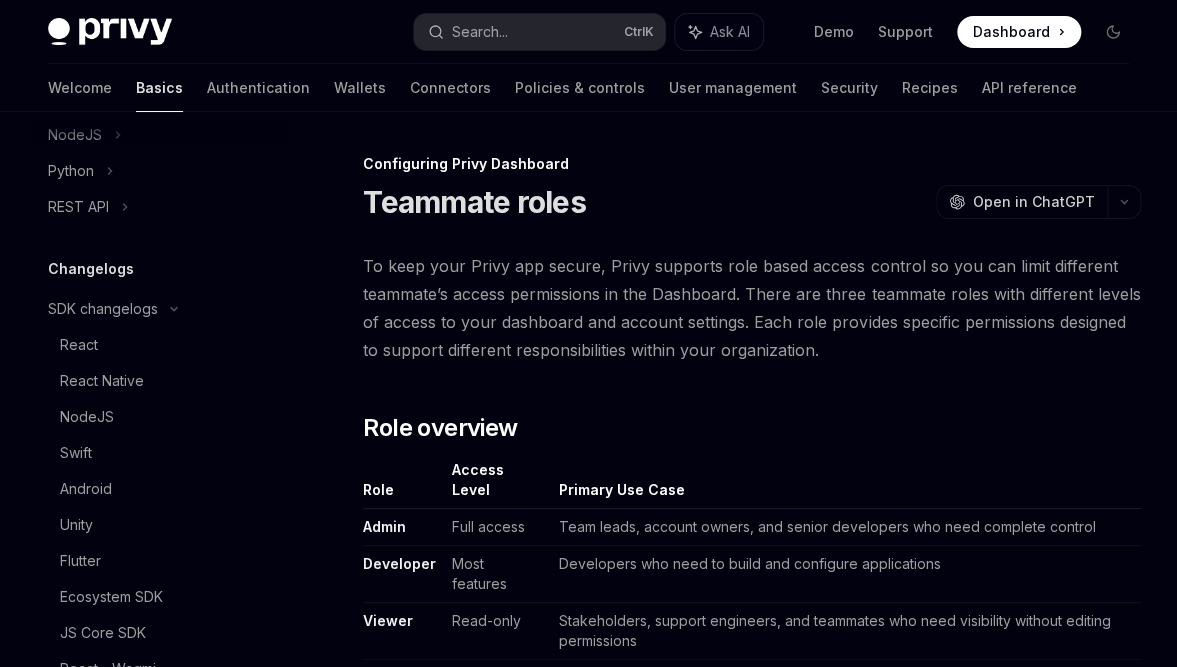 click on "NodeJS" at bounding box center [87, 417] 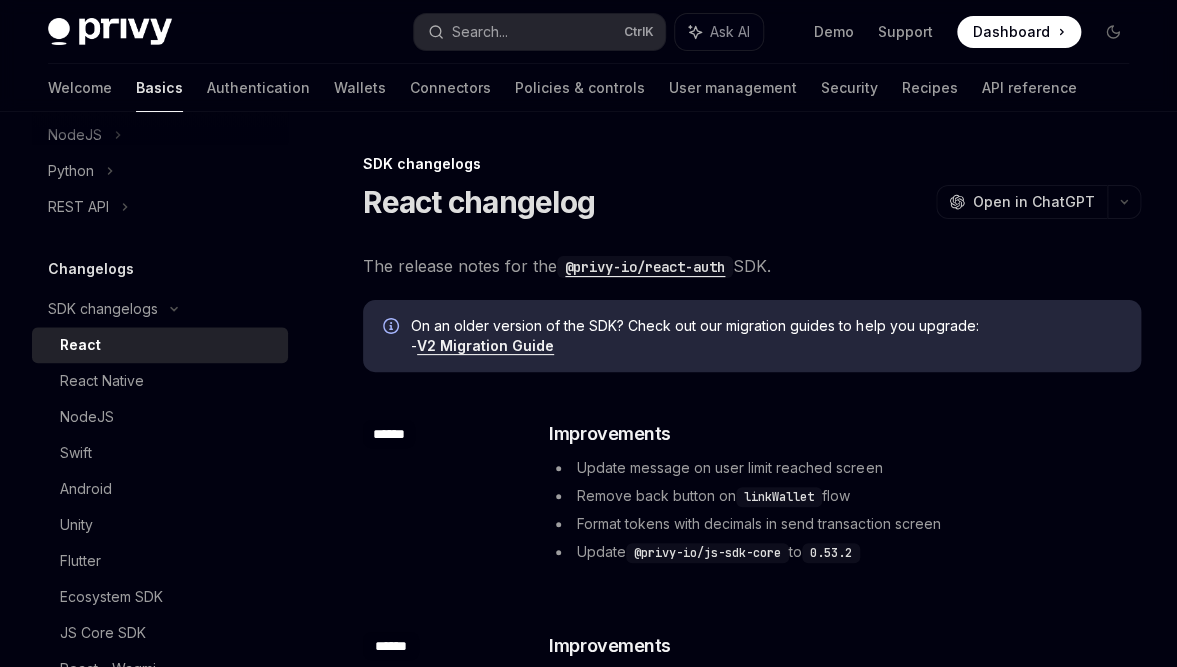 scroll, scrollTop: 245, scrollLeft: 0, axis: vertical 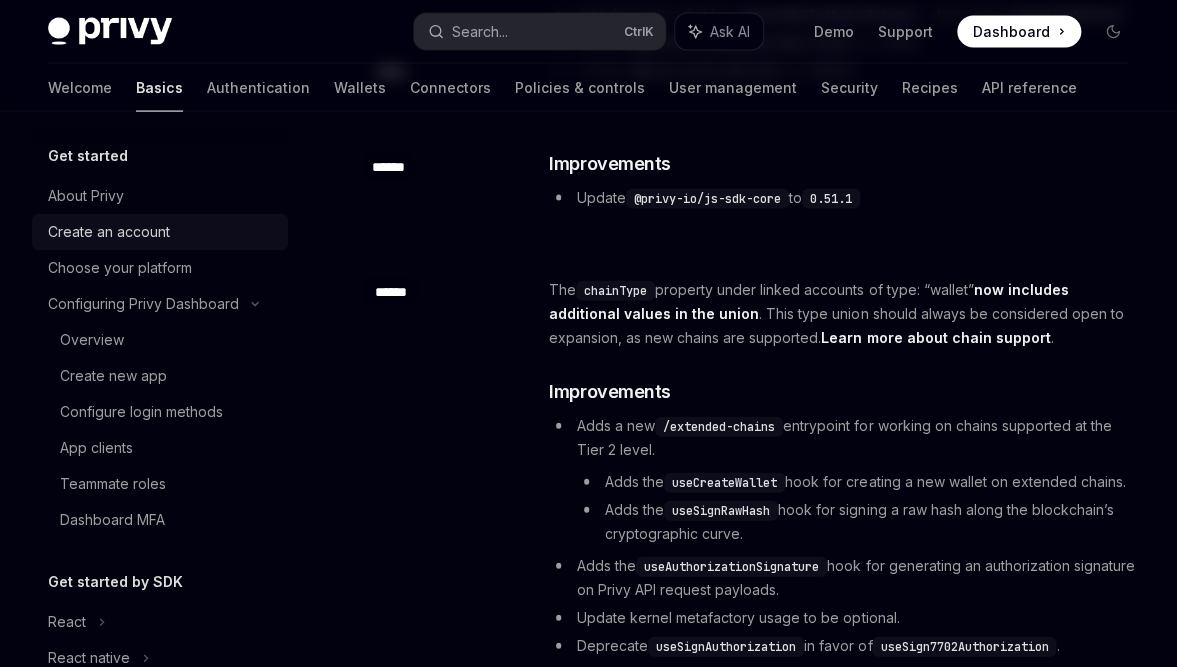 click on "Create an account" at bounding box center [109, 232] 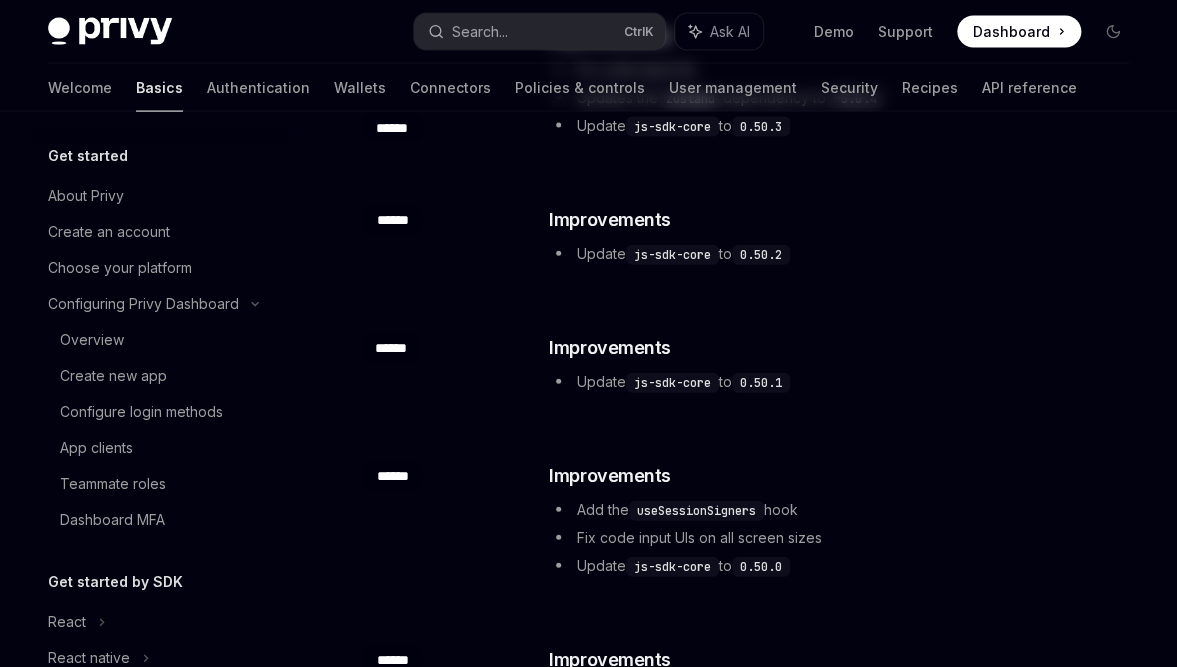 scroll, scrollTop: 0, scrollLeft: 0, axis: both 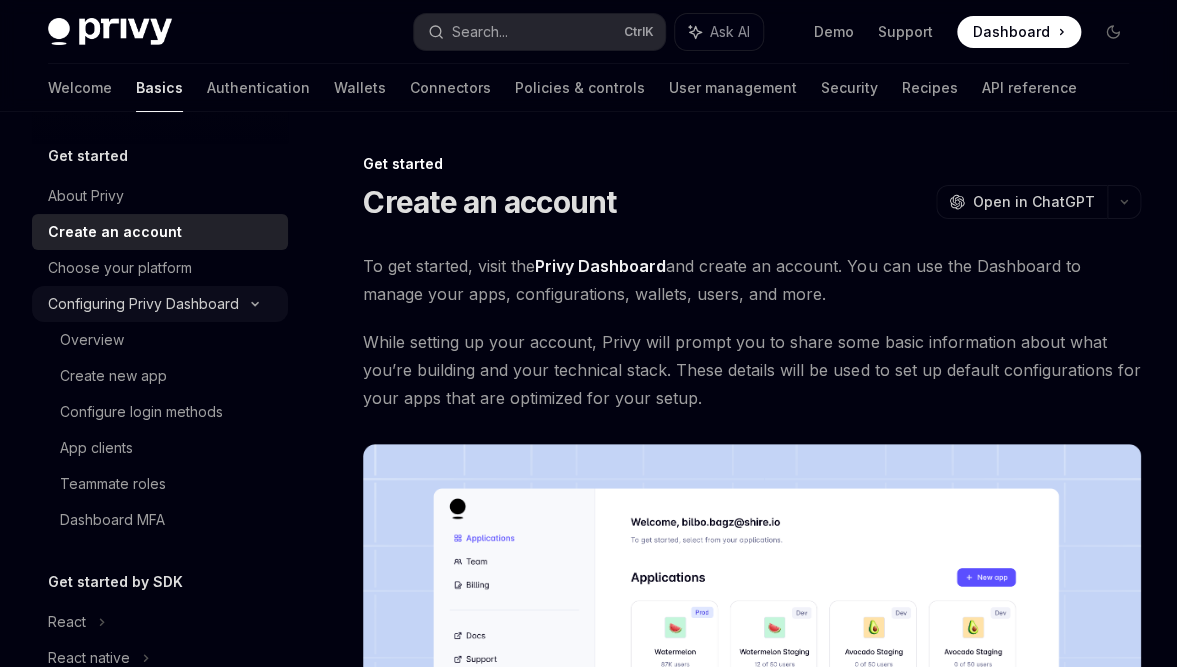 click on "Configuring Privy Dashboard" at bounding box center (143, 304) 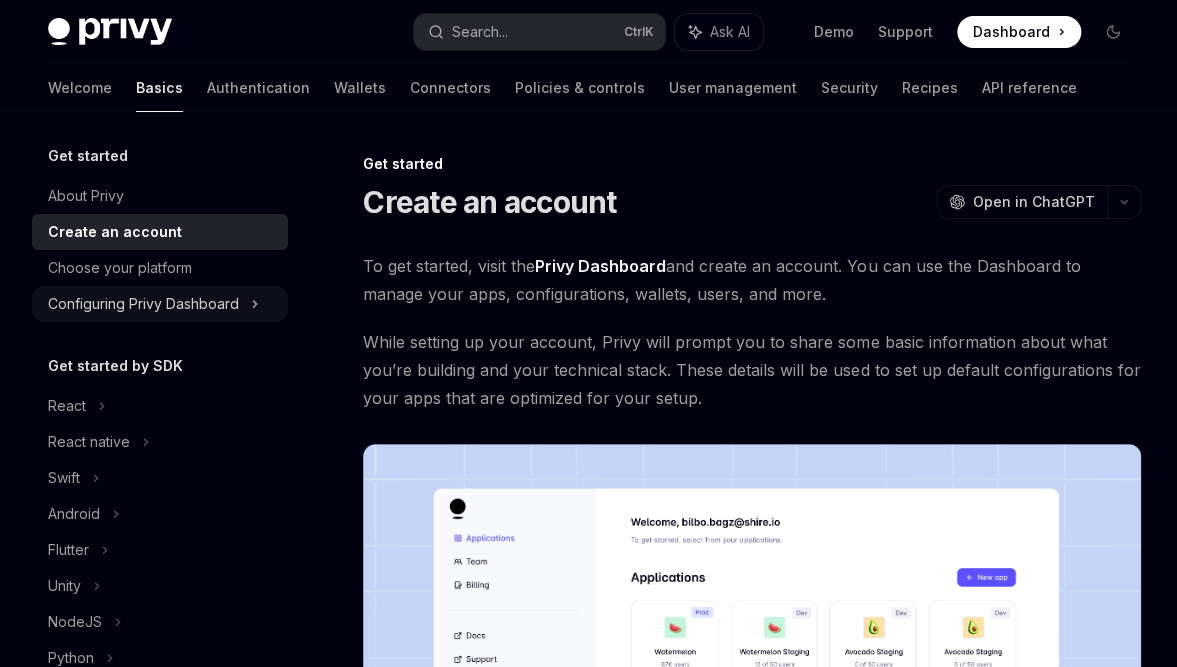 click on "Configuring Privy Dashboard" at bounding box center [143, 304] 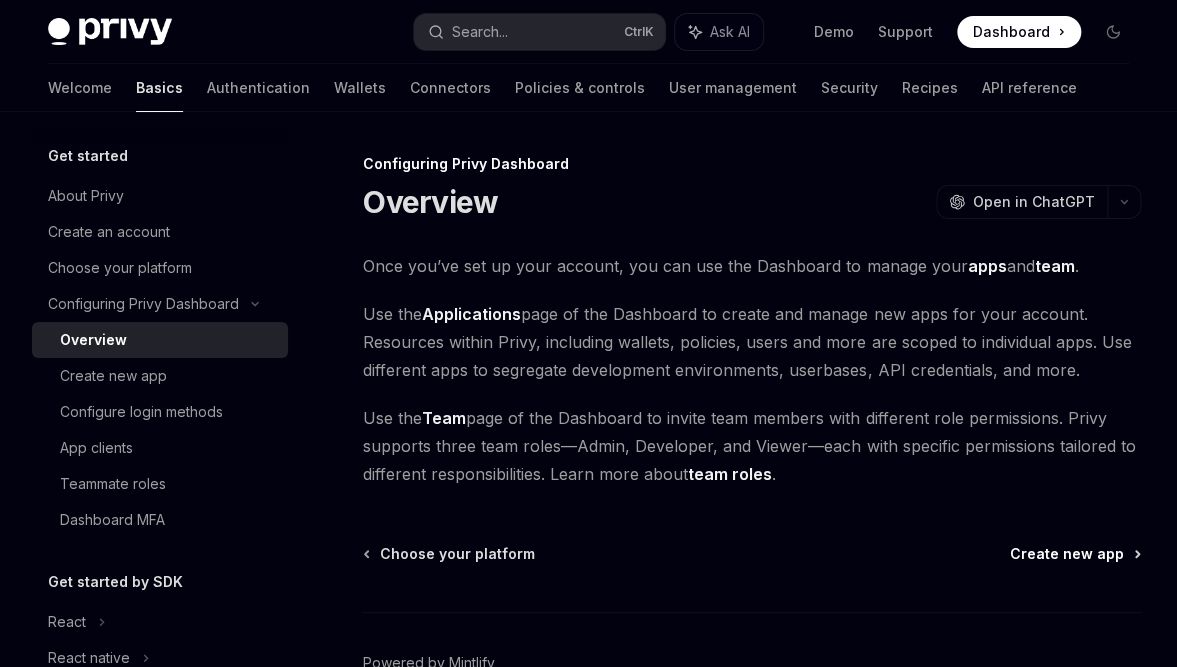 click on "Create new app" at bounding box center (1067, 554) 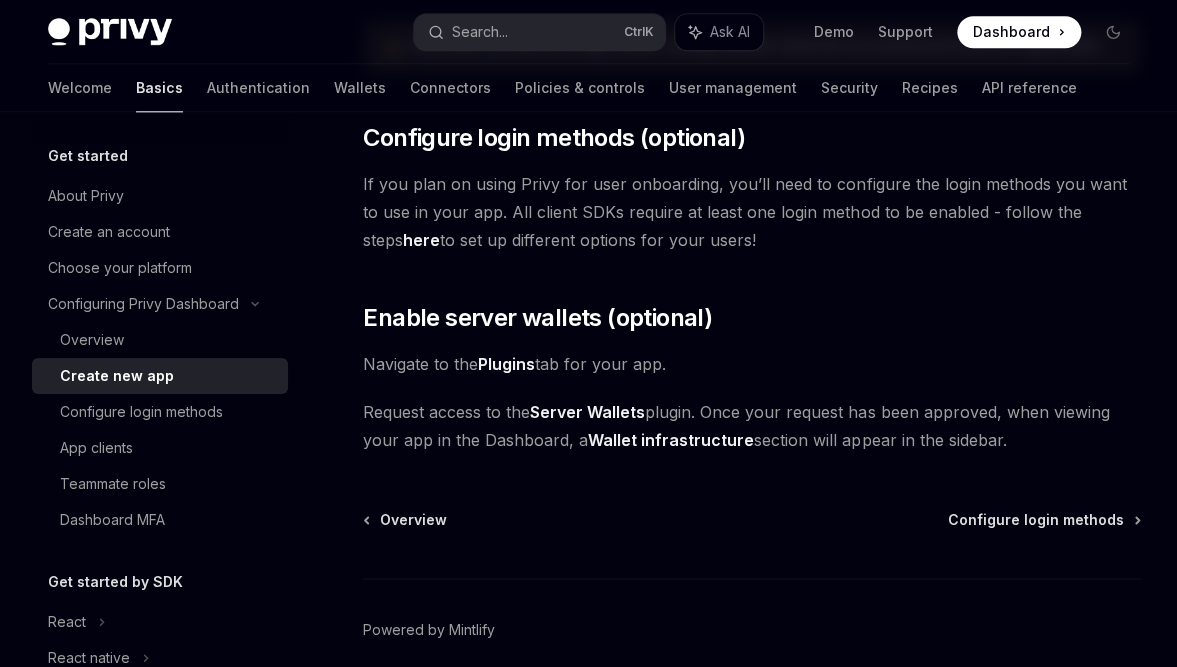 scroll, scrollTop: 684, scrollLeft: 0, axis: vertical 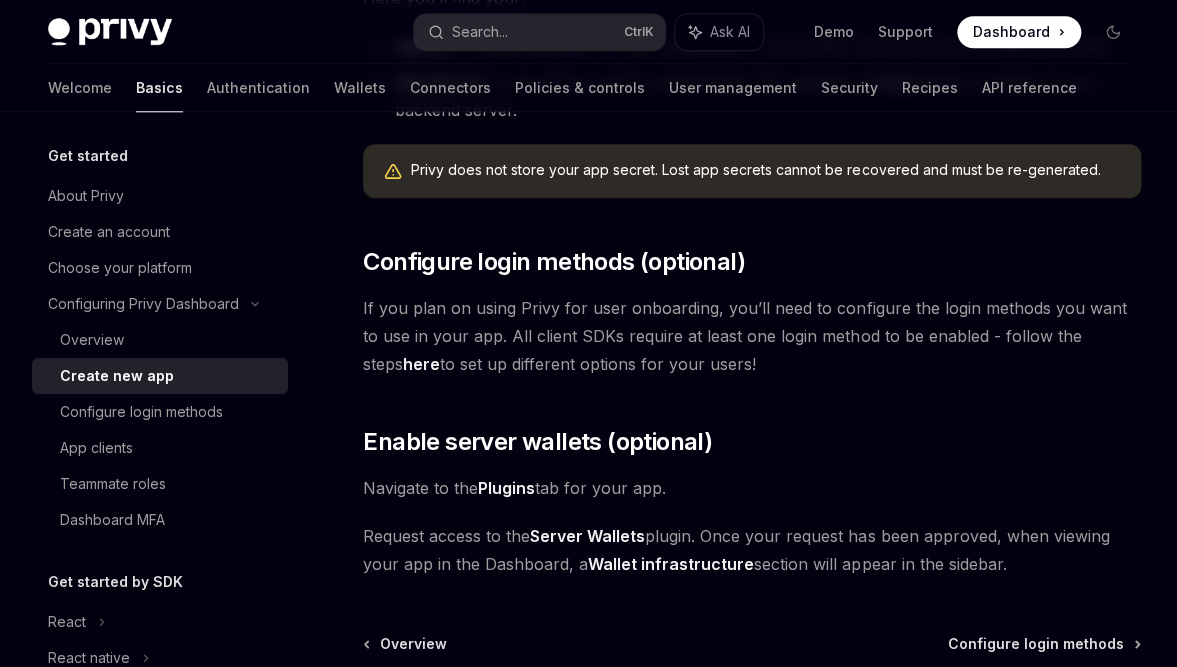 click on "here" at bounding box center (421, 364) 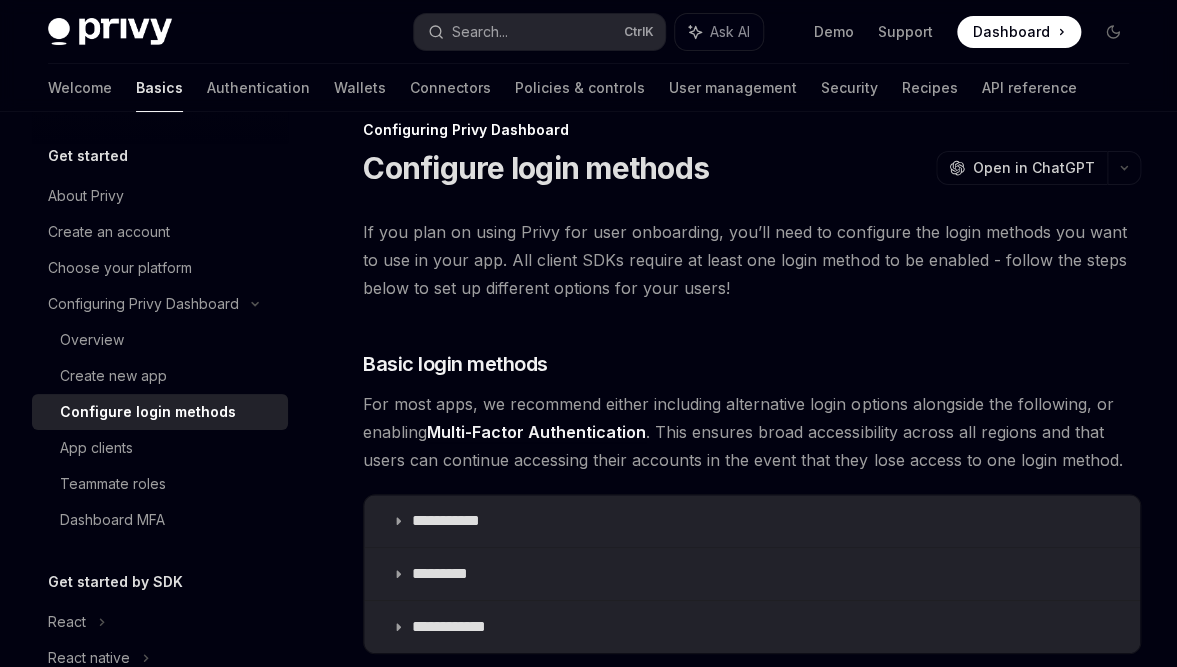 scroll, scrollTop: 0, scrollLeft: 0, axis: both 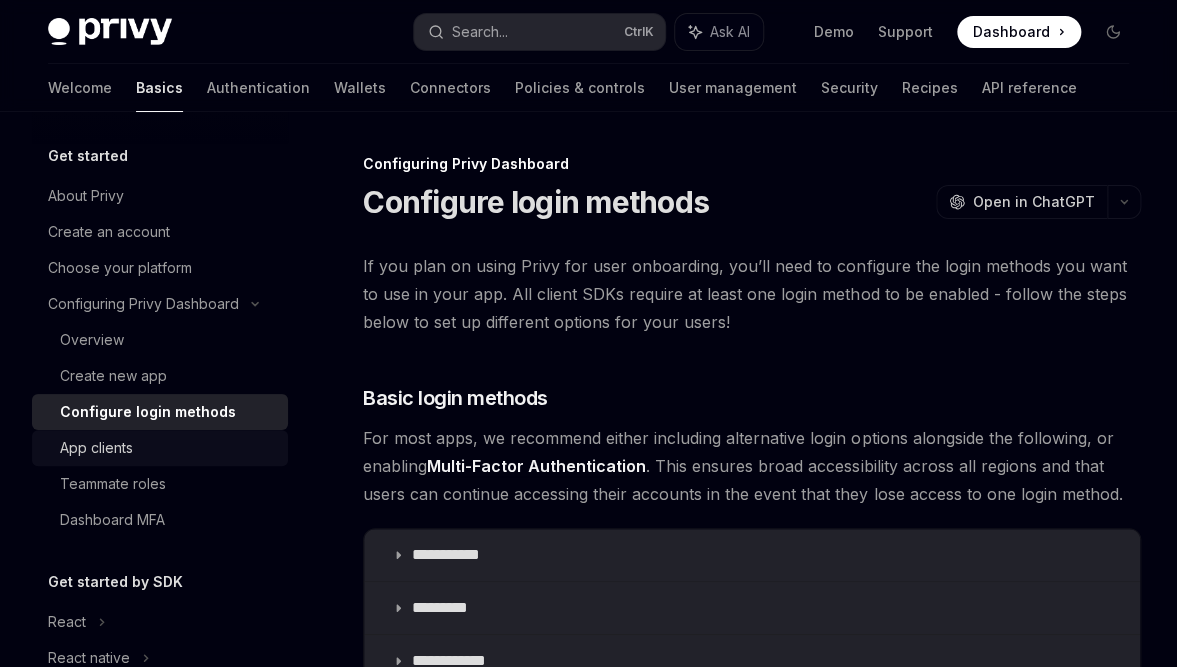 click on "App clients" at bounding box center [168, 448] 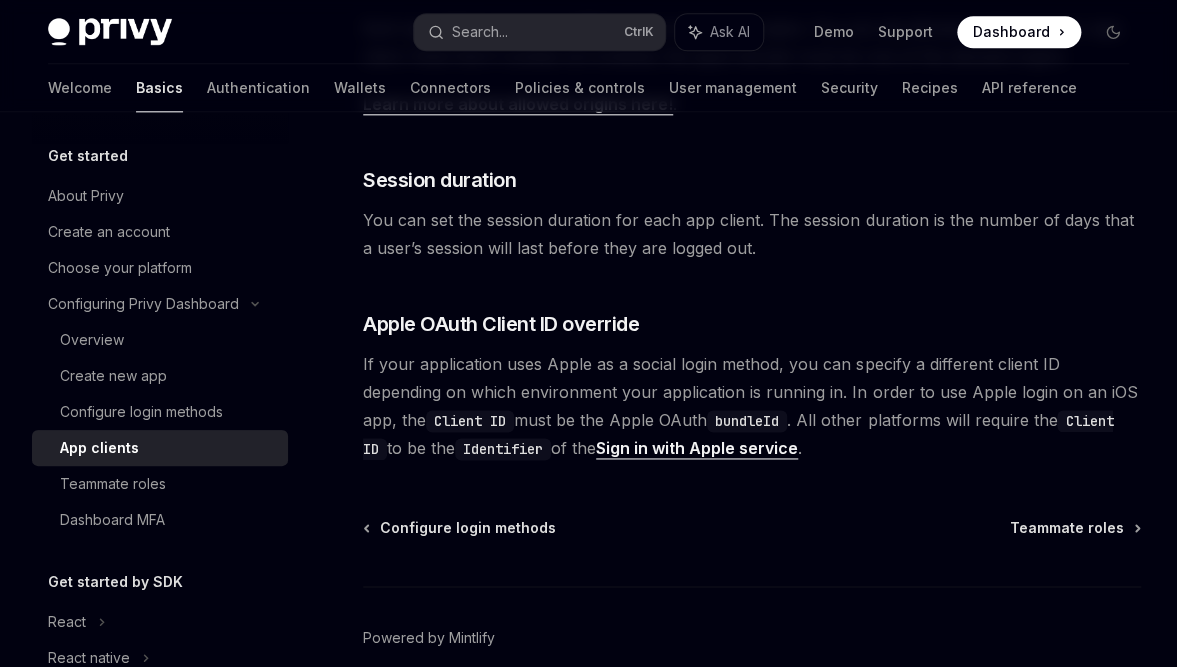 scroll, scrollTop: 901, scrollLeft: 0, axis: vertical 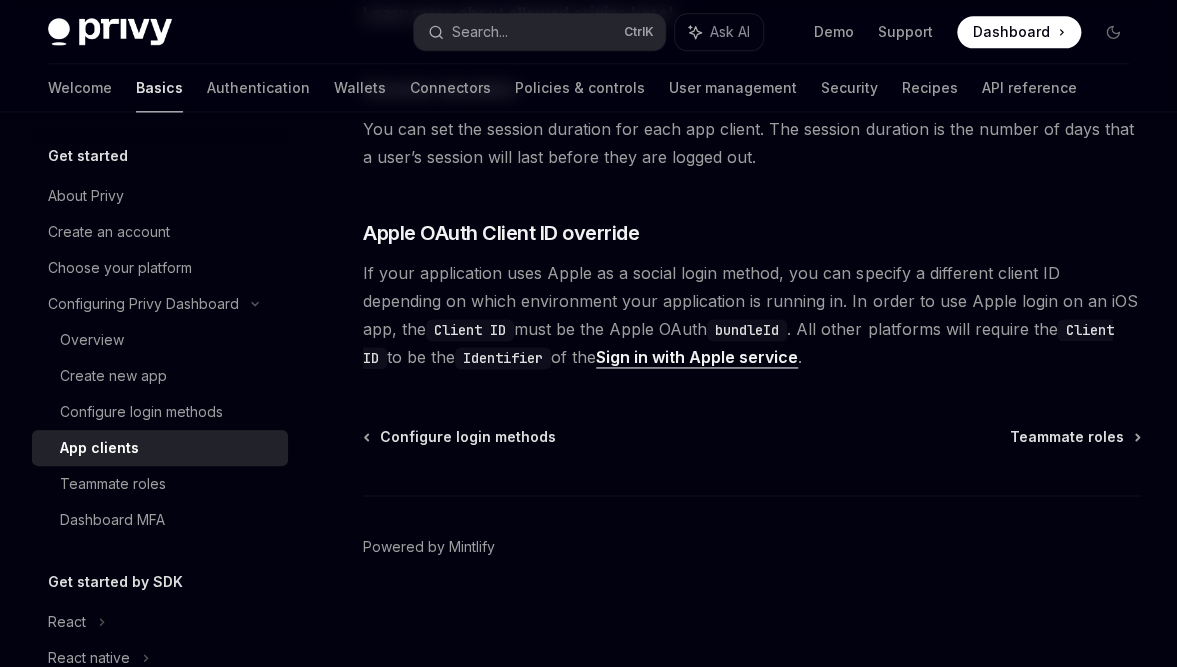 click on "Sign in with Apple service" at bounding box center [697, 357] 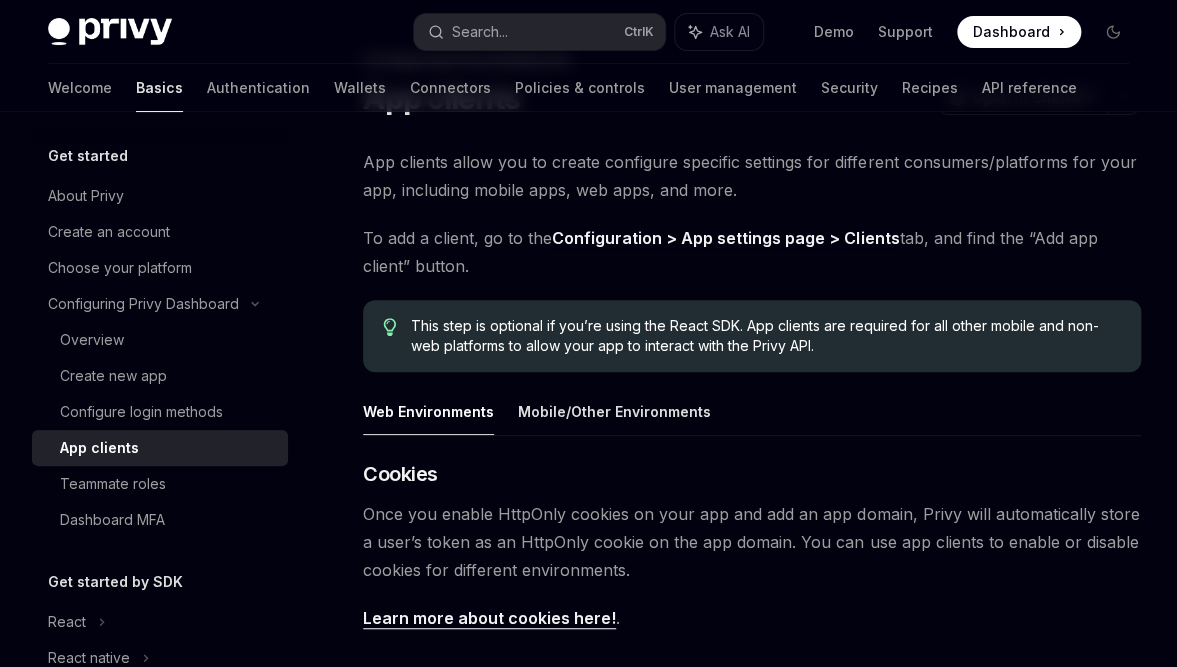scroll, scrollTop: 59, scrollLeft: 0, axis: vertical 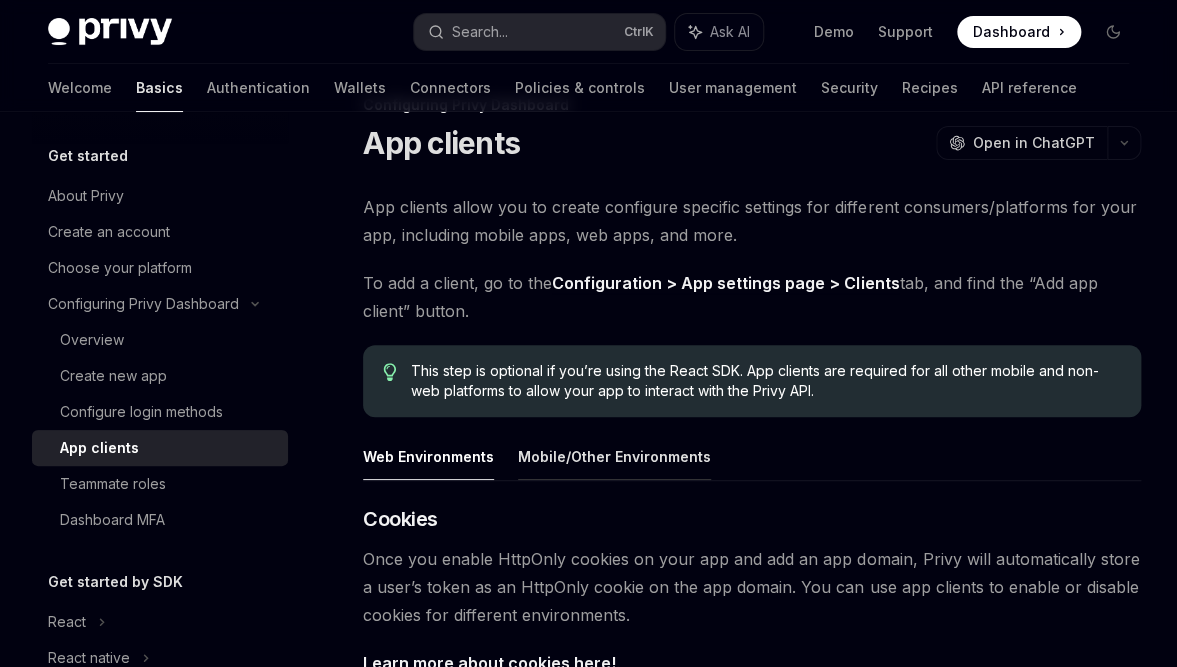 click on "Mobile/Other Environments" at bounding box center (614, 456) 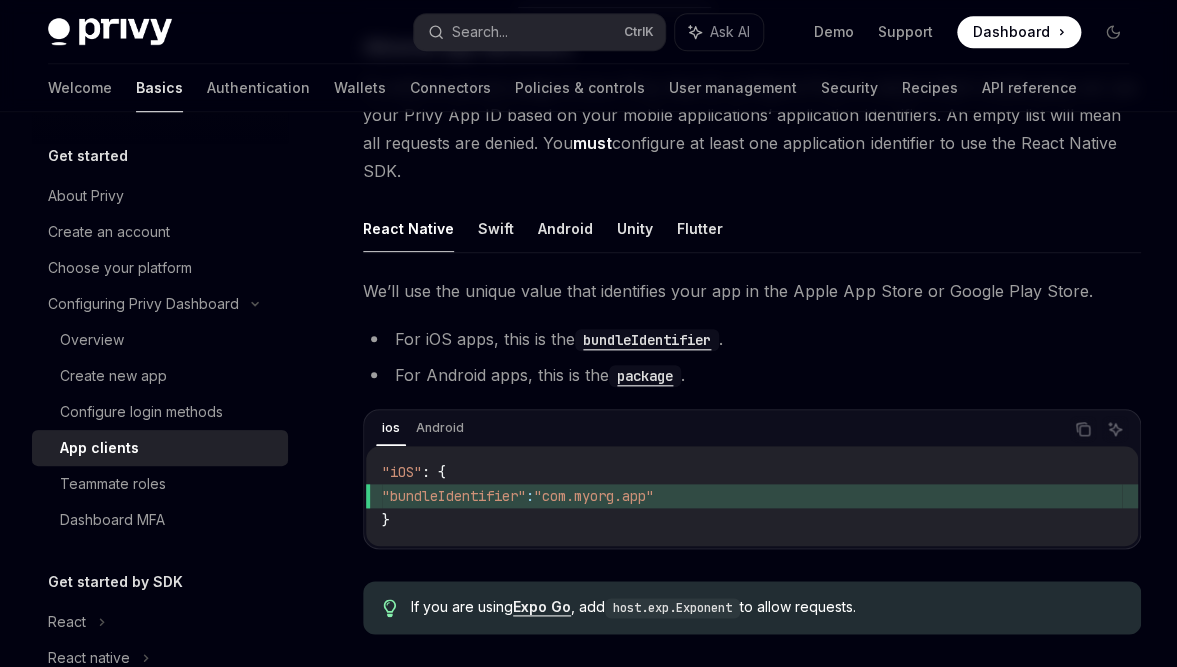 scroll, scrollTop: 532, scrollLeft: 0, axis: vertical 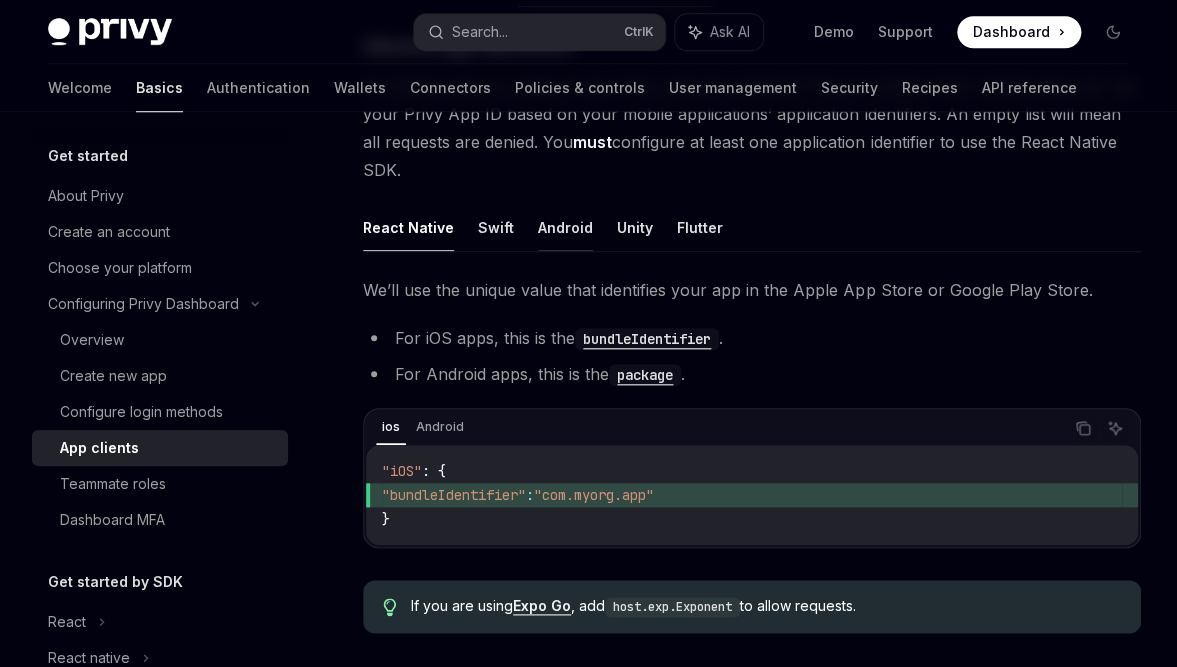 click on "Android" at bounding box center (565, 227) 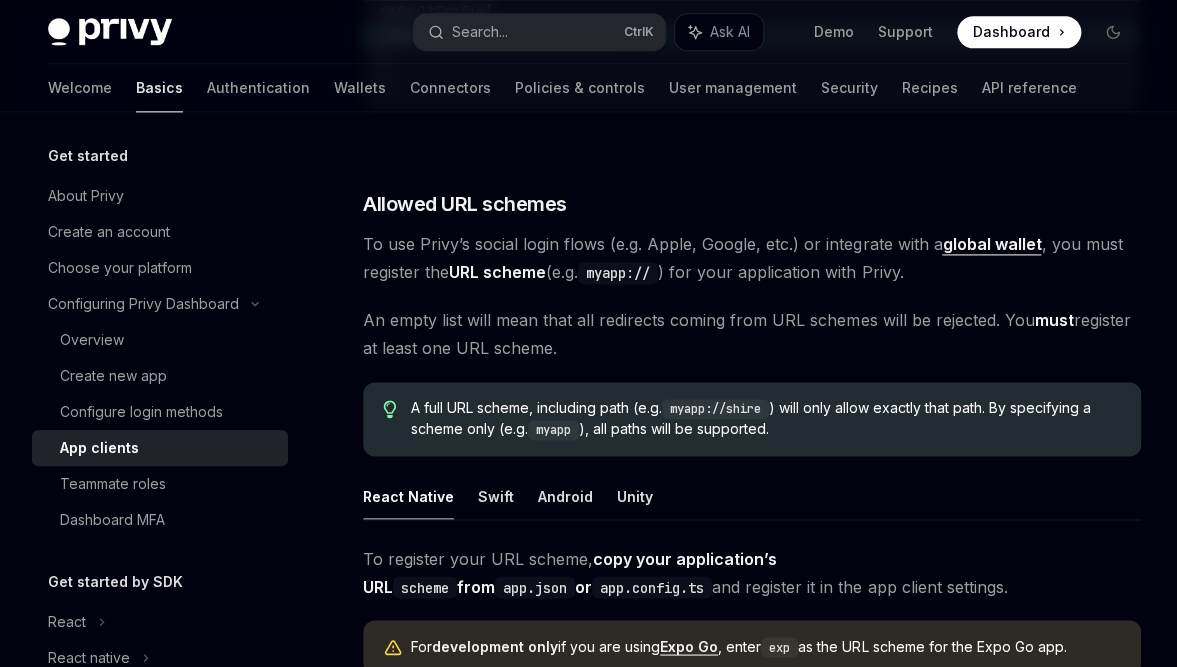 scroll, scrollTop: 838, scrollLeft: 0, axis: vertical 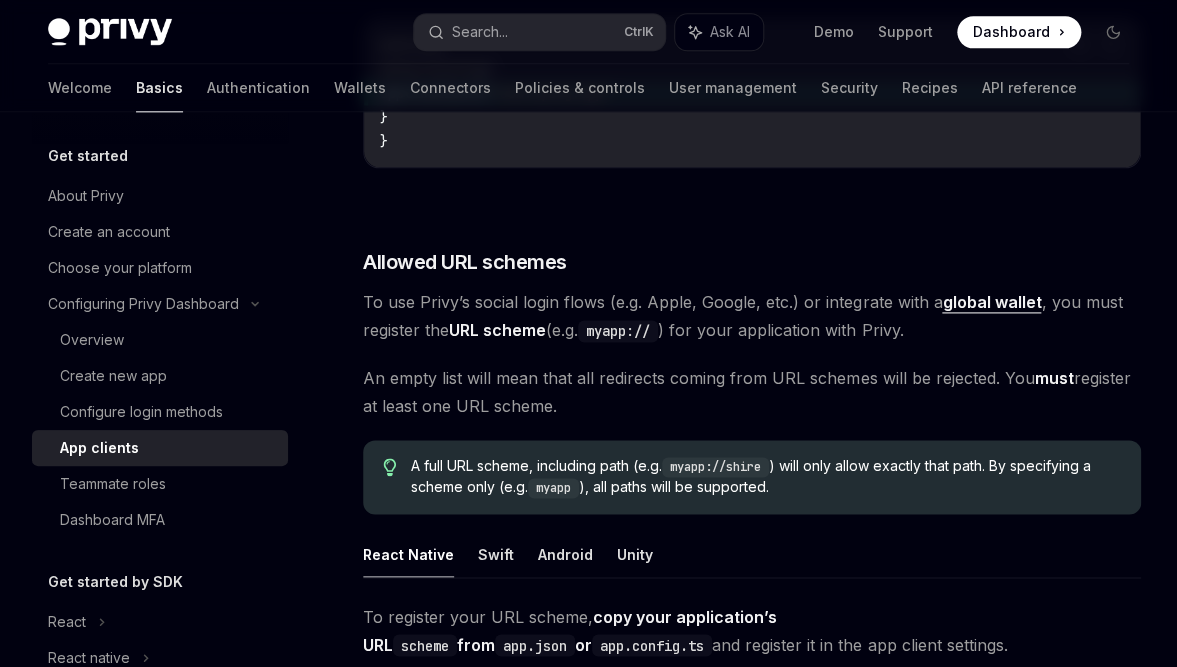 click on "global wallet" at bounding box center (991, 302) 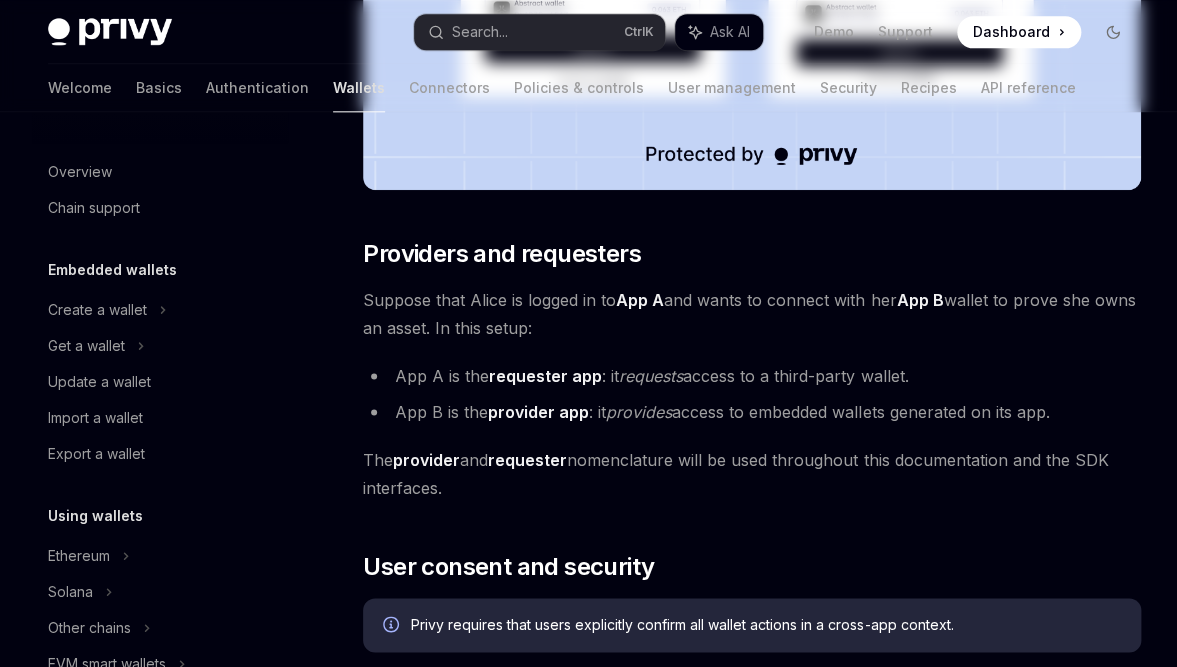 scroll, scrollTop: 0, scrollLeft: 0, axis: both 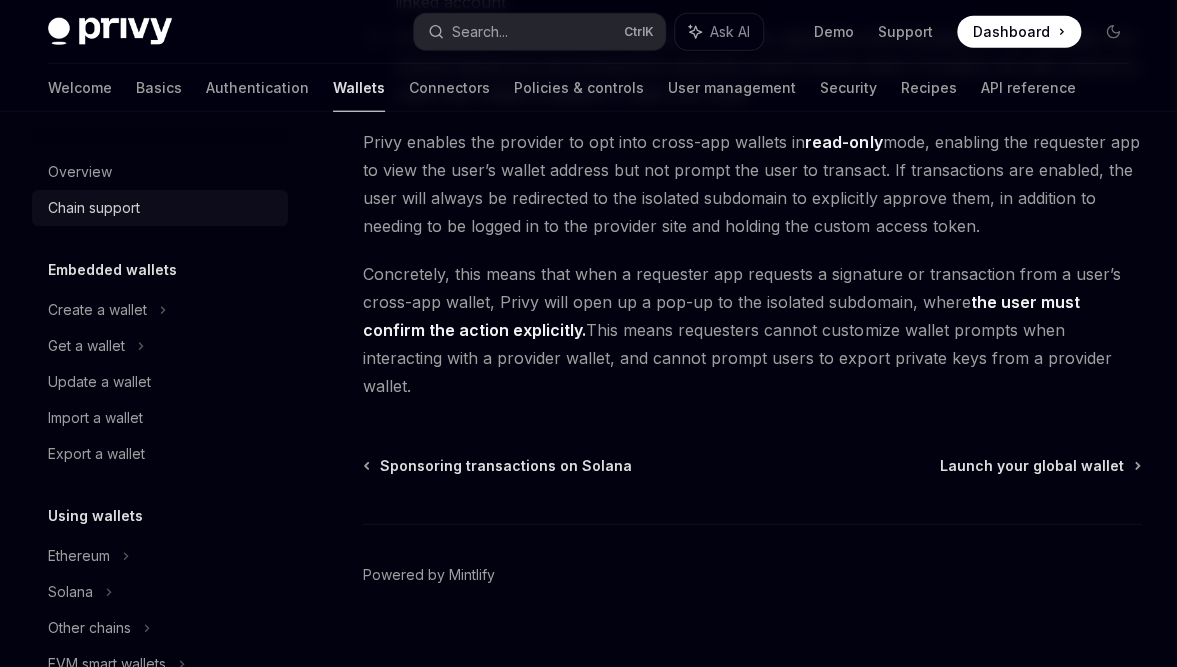 click on "Chain support" at bounding box center [94, 208] 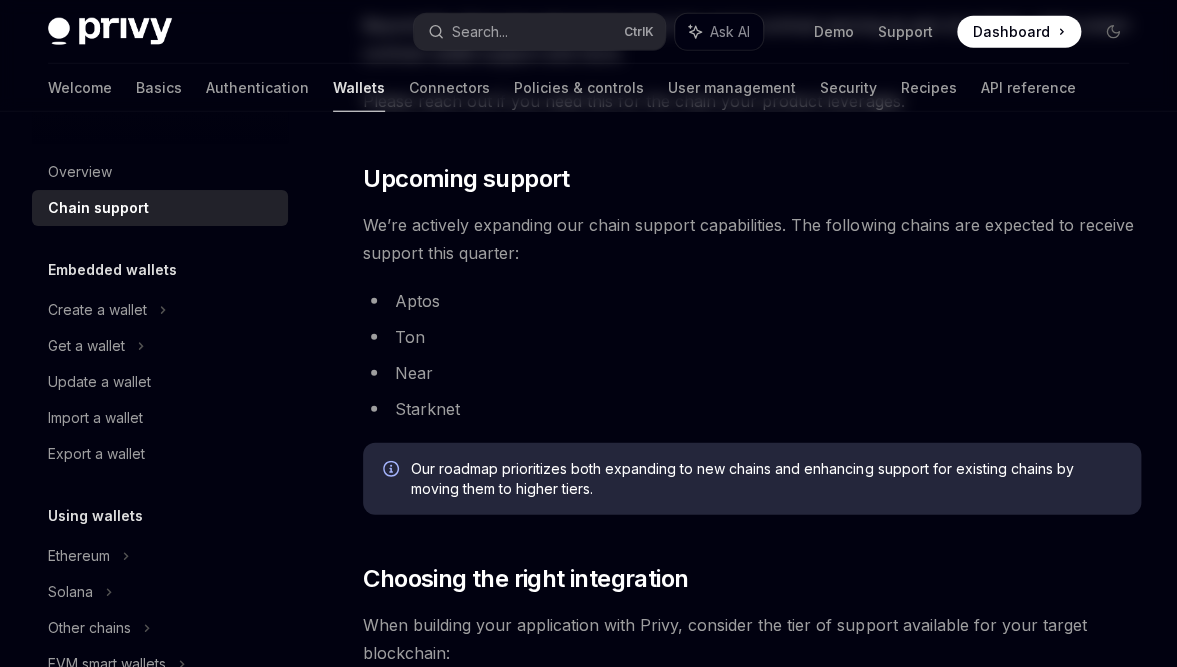 scroll, scrollTop: 0, scrollLeft: 0, axis: both 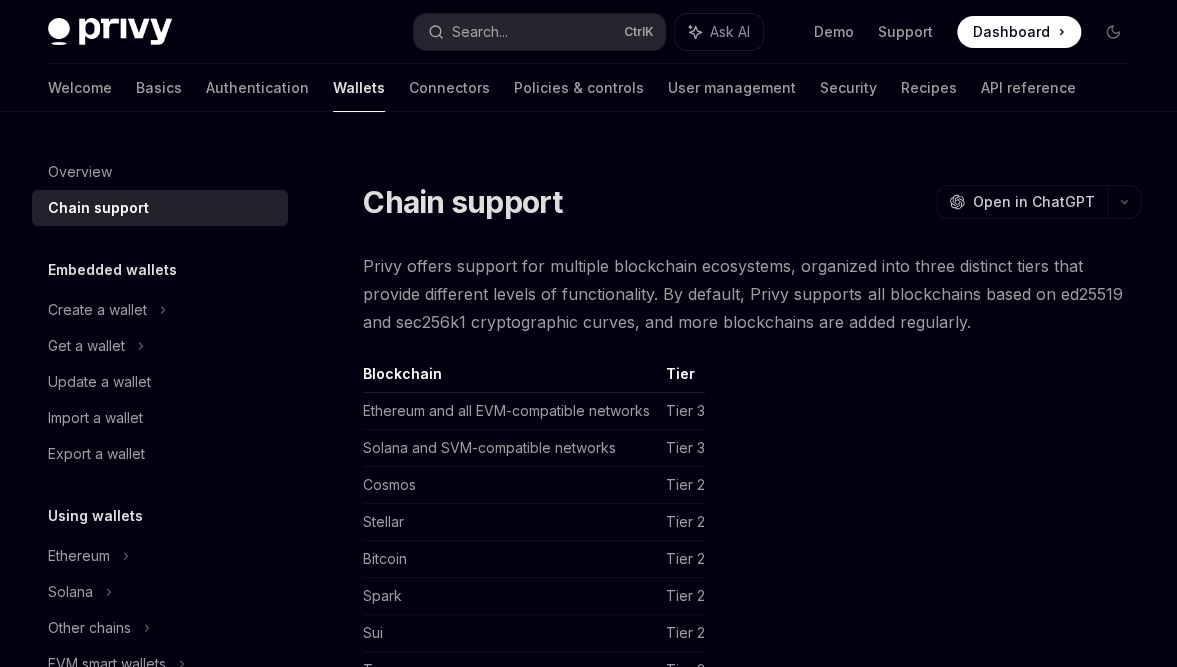 click on "Privy Docs  home page Search... Ctrl  K Ask AI Demo Support Dashboard Dashboard Search..." at bounding box center (588, 32) 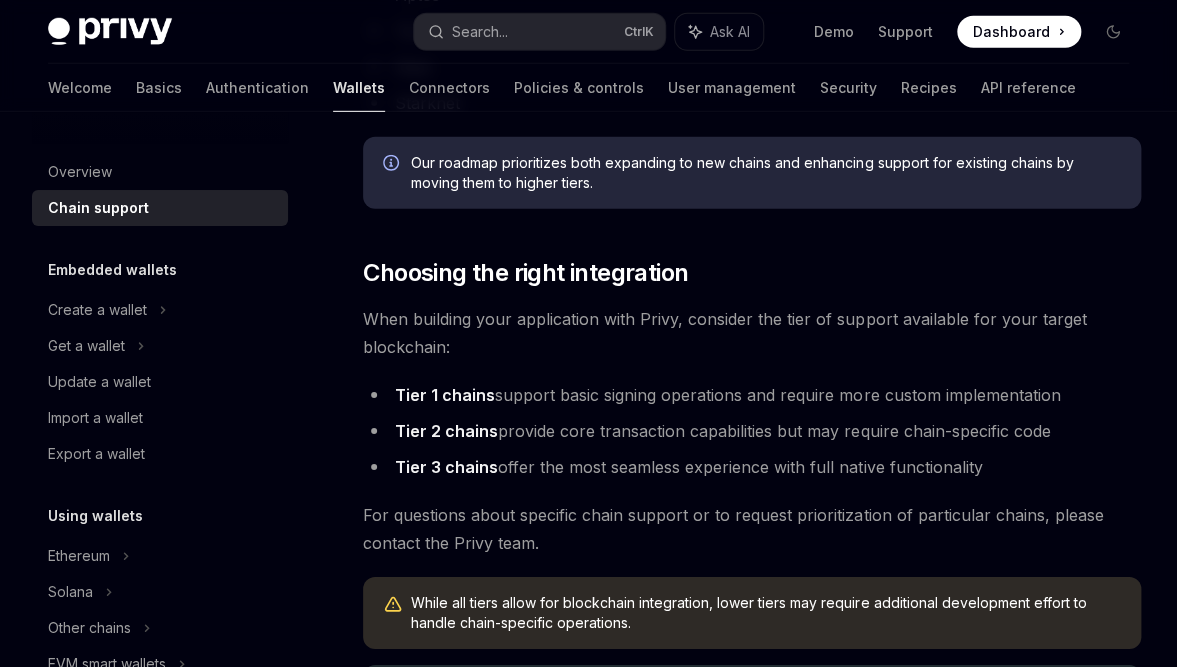 scroll, scrollTop: 2499, scrollLeft: 0, axis: vertical 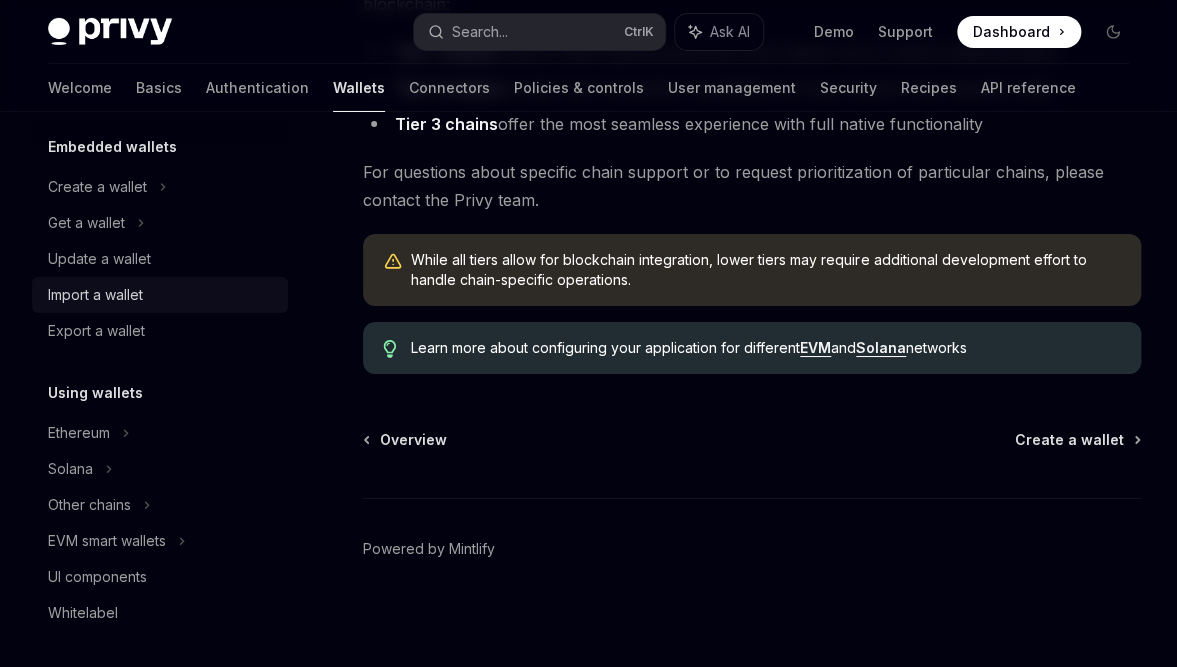 click on "Import a wallet" at bounding box center (160, 295) 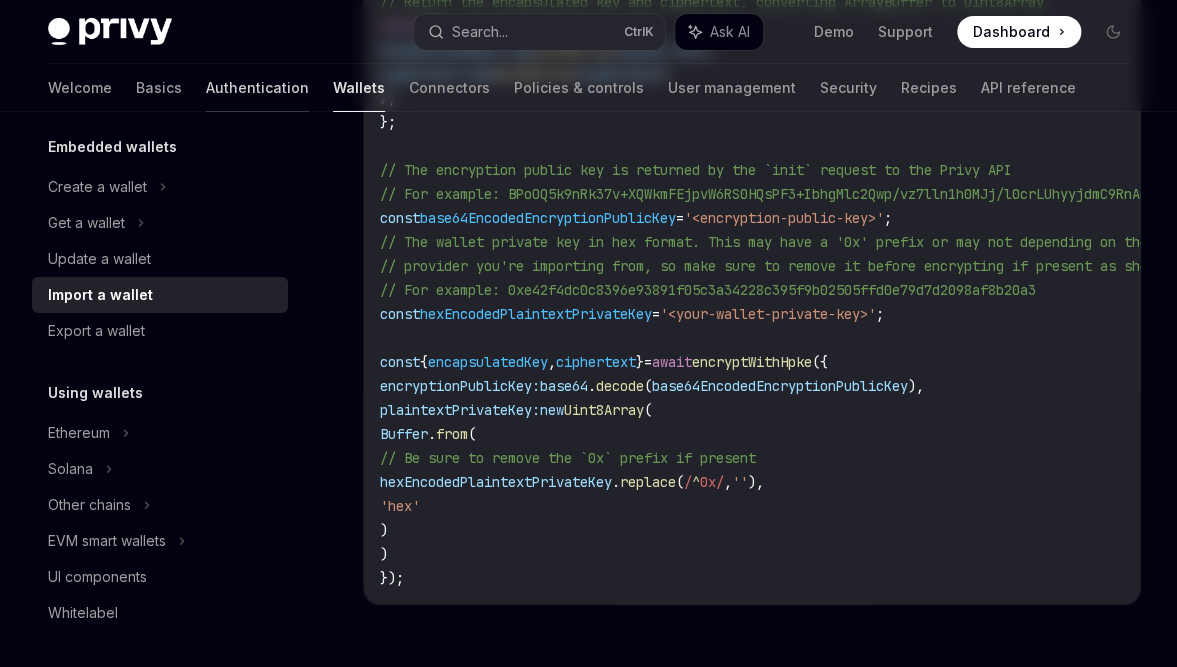 scroll, scrollTop: 0, scrollLeft: 0, axis: both 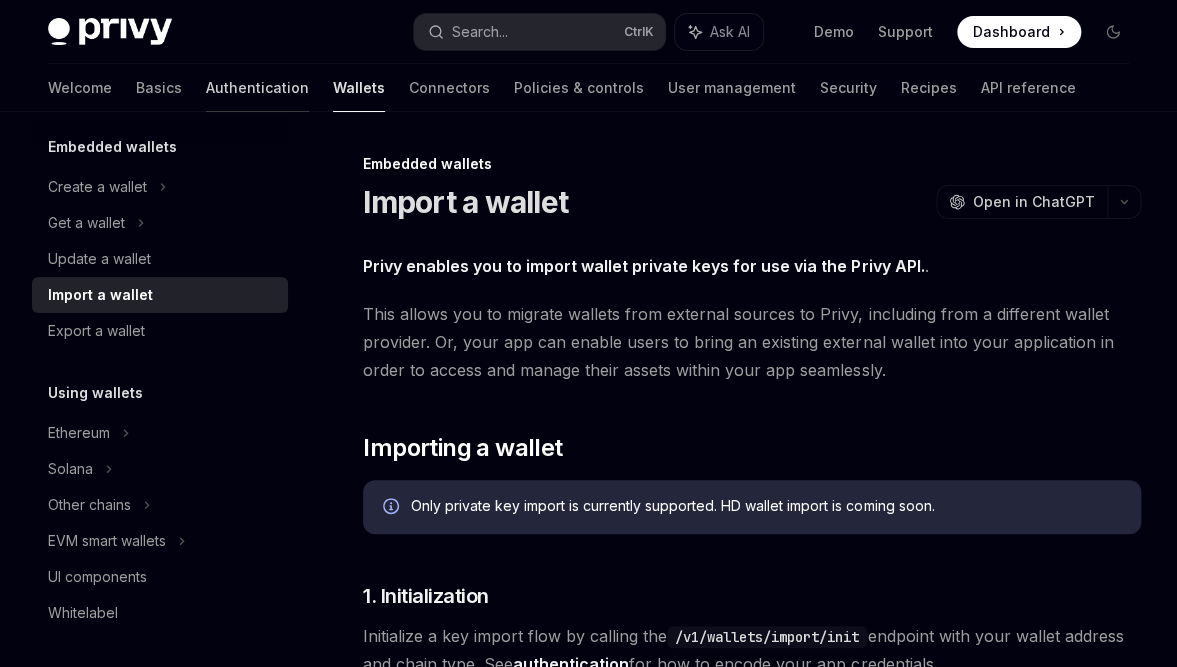 click on "Authentication" at bounding box center [257, 88] 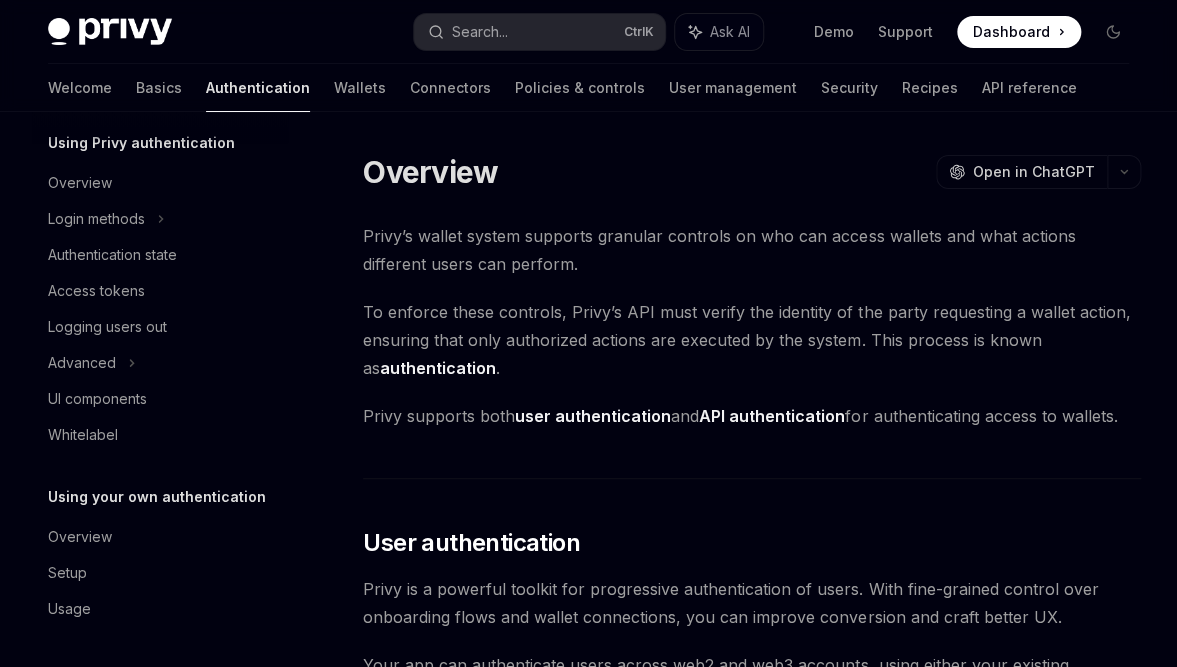 scroll, scrollTop: 0, scrollLeft: 0, axis: both 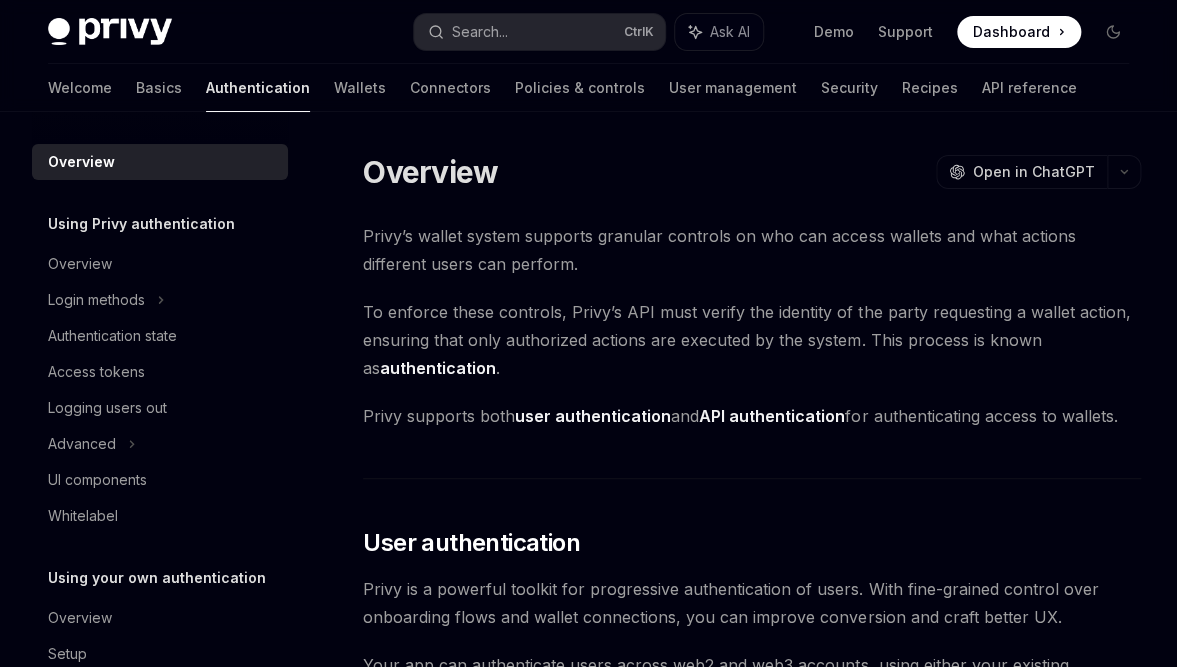 click on "Privy Docs  home page Search... Ctrl  K Ask AI Demo Support Dashboard Dashboard Search..." at bounding box center [588, 32] 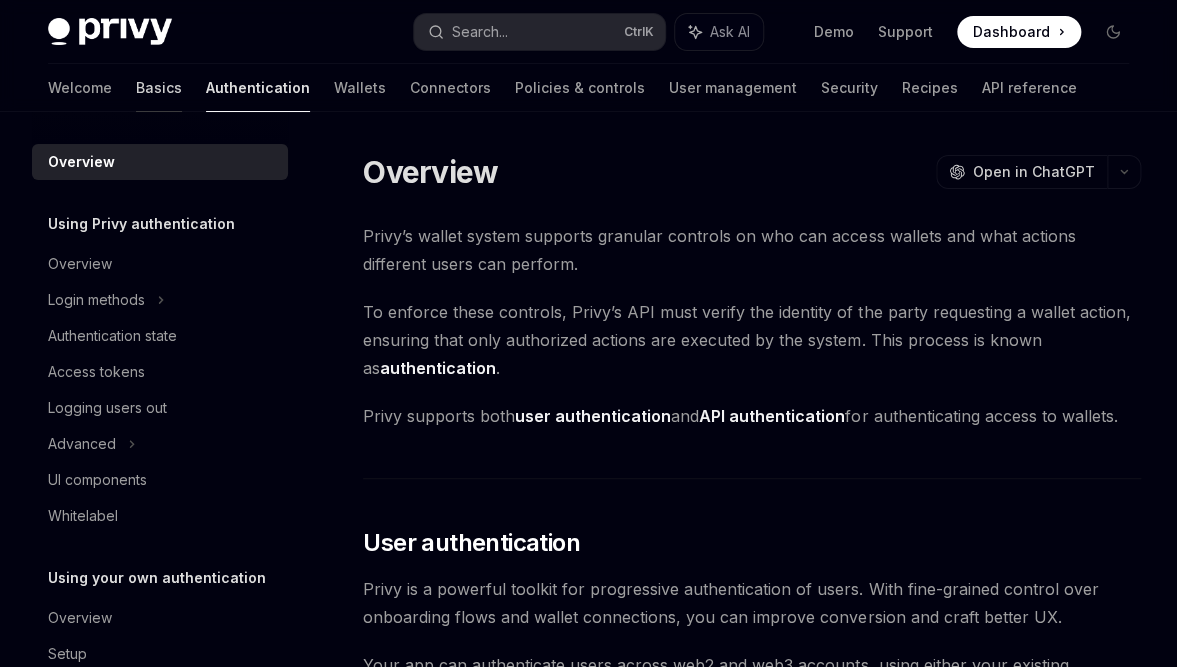 click on "Basics" at bounding box center [159, 88] 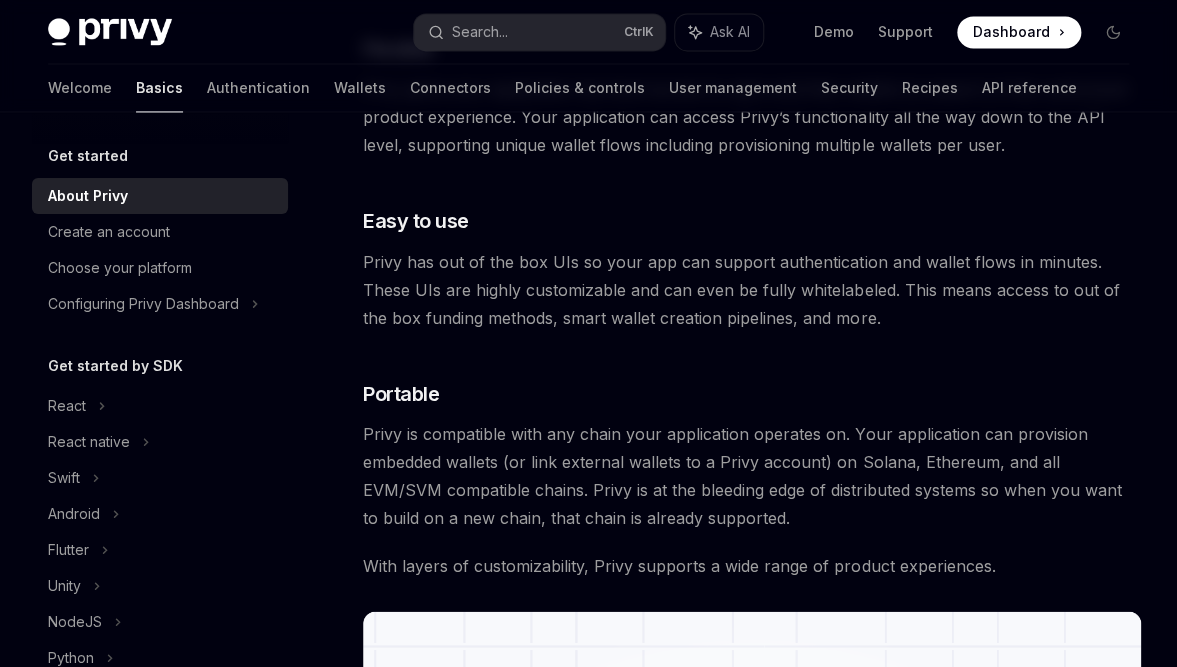 scroll, scrollTop: 1584, scrollLeft: 0, axis: vertical 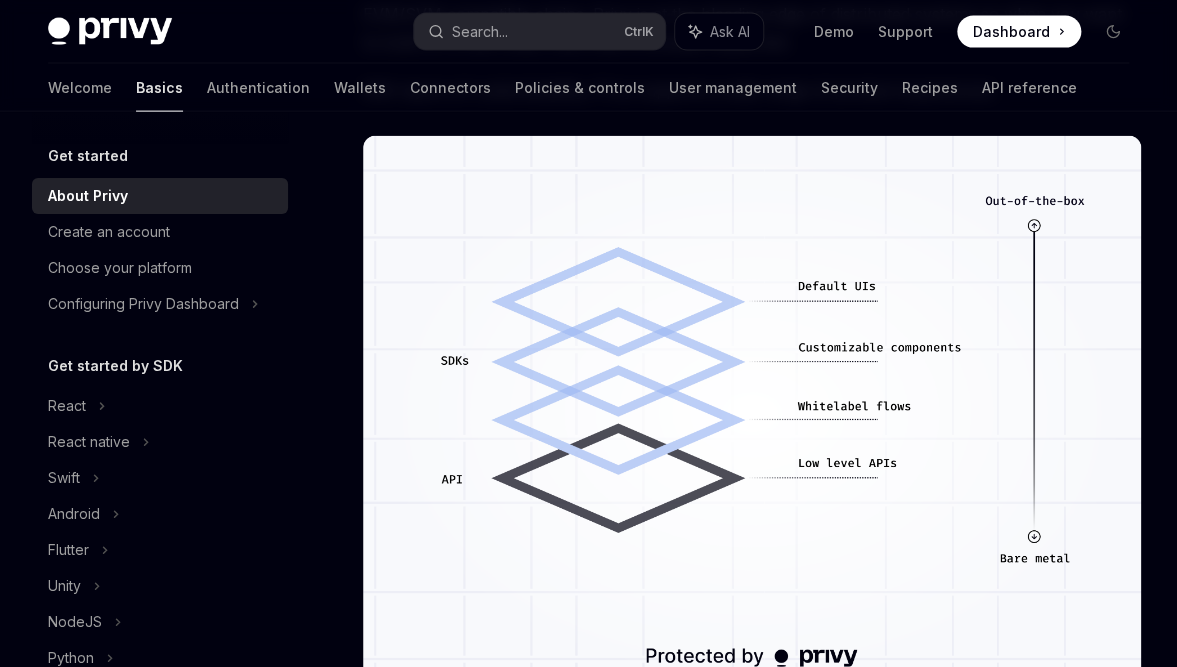 click on "Welcome Basics Authentication Wallets Connectors Policies & controls User management Security Recipes API reference" at bounding box center (562, 88) 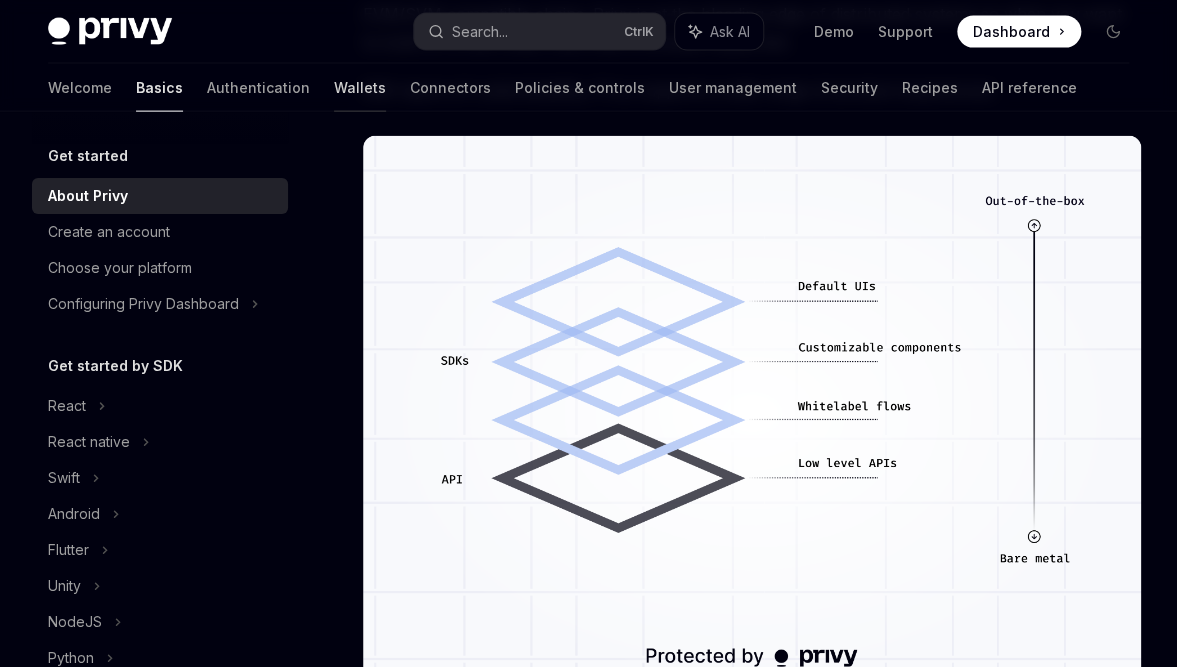 click on "Wallets" at bounding box center (360, 88) 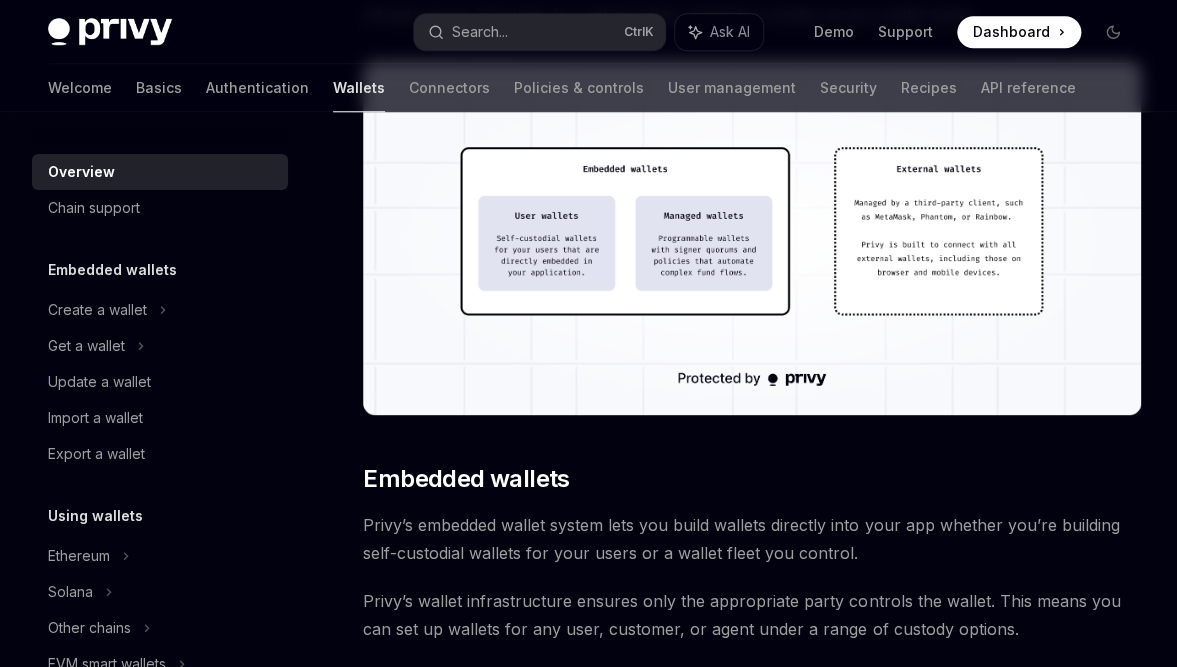 scroll, scrollTop: 668, scrollLeft: 0, axis: vertical 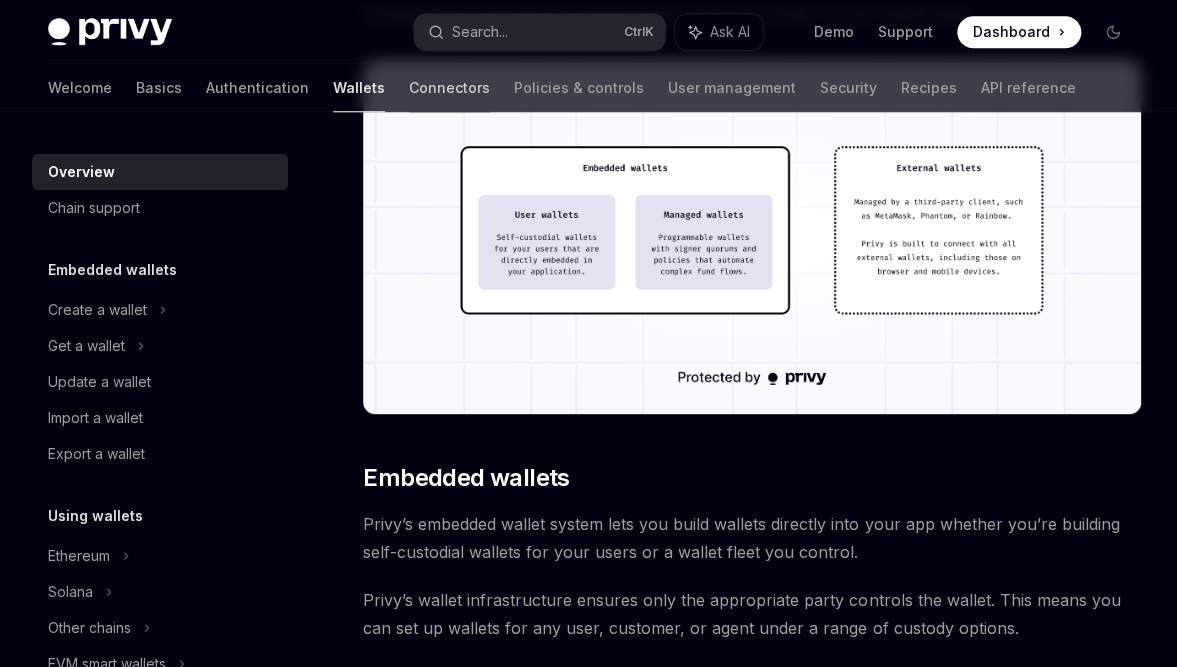 click on "Connectors" at bounding box center (449, 88) 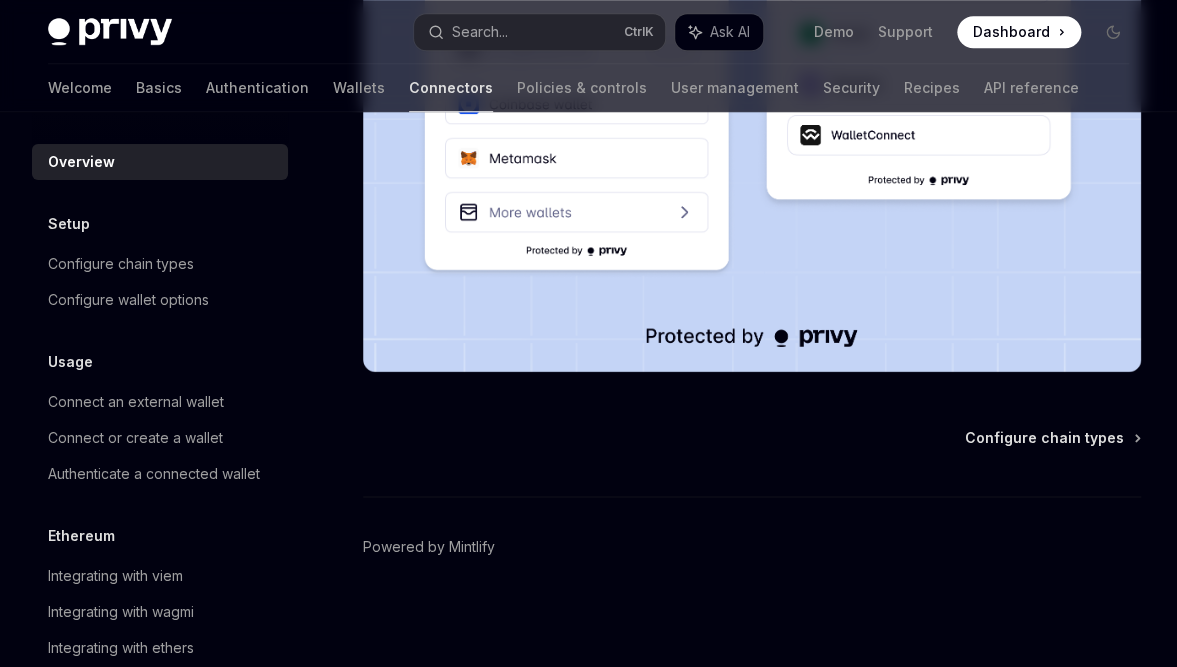 scroll, scrollTop: 450, scrollLeft: 0, axis: vertical 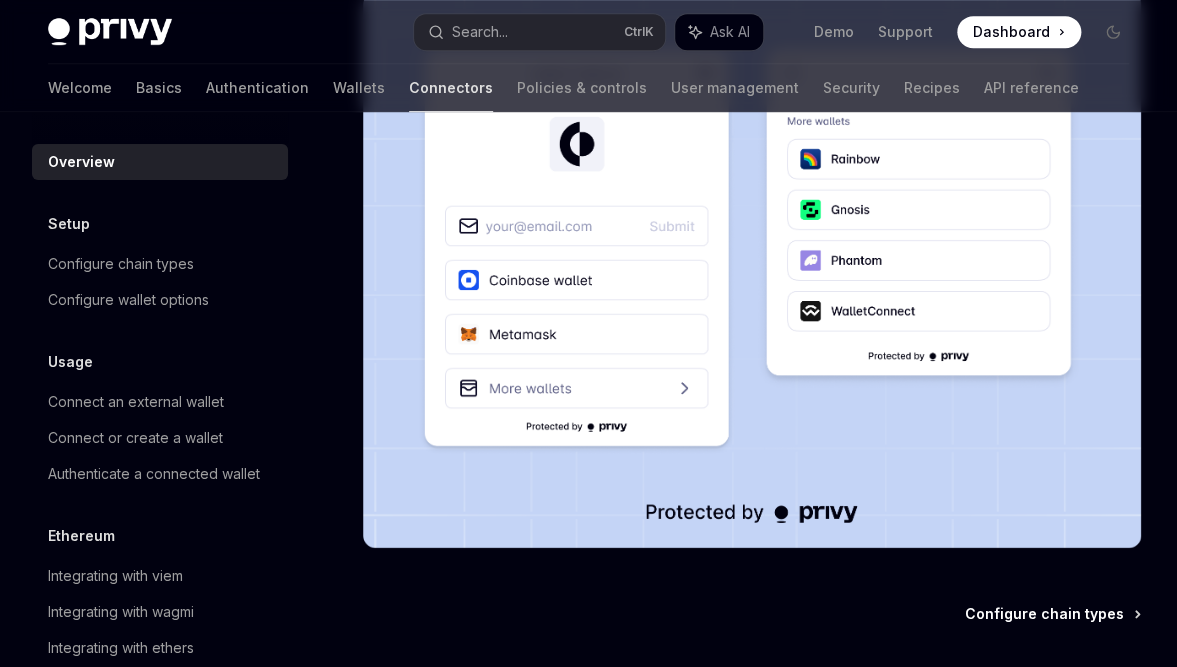 click on "Configure chain types" at bounding box center [1044, 614] 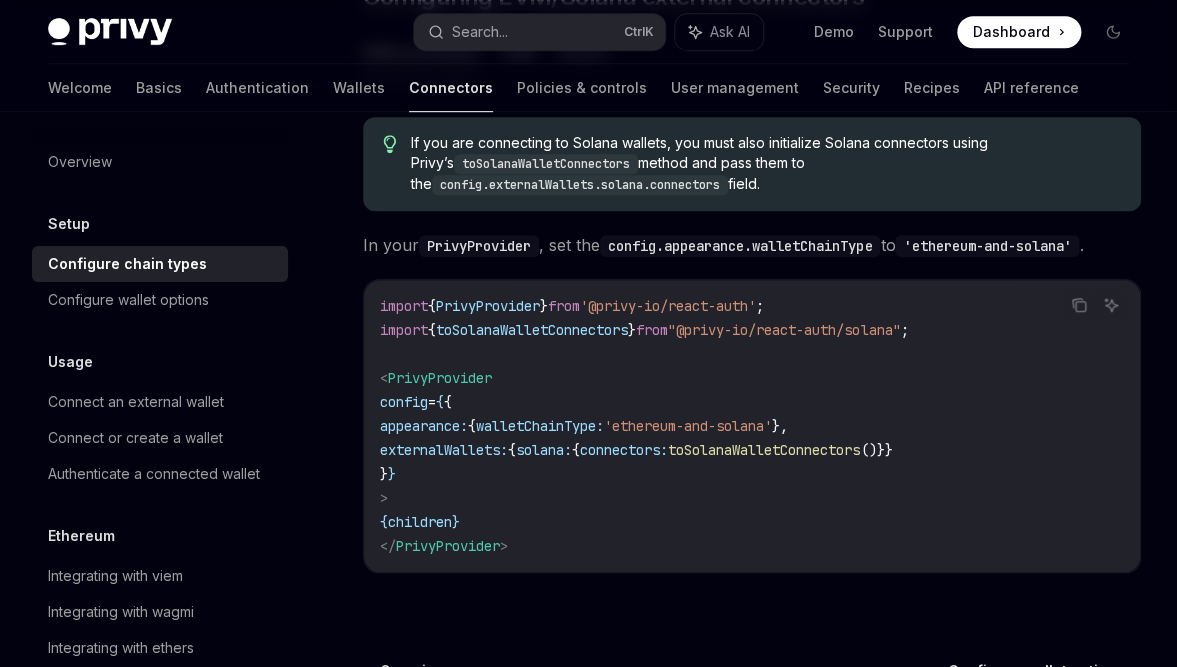 scroll, scrollTop: 608, scrollLeft: 0, axis: vertical 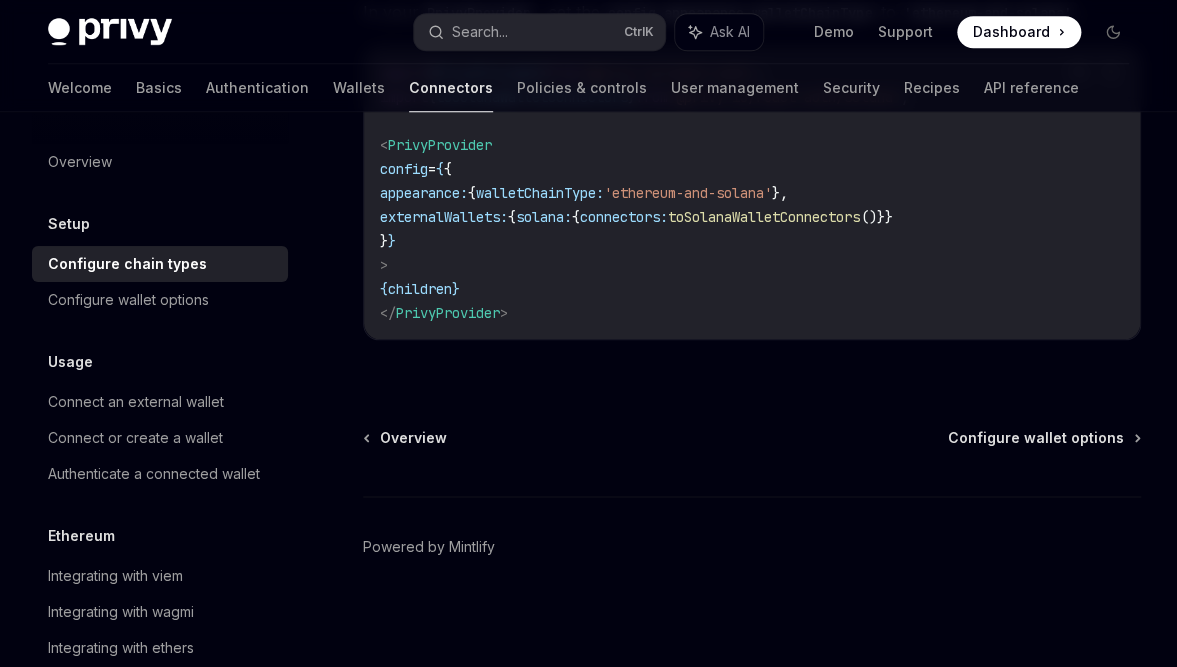 click on "Configuring EVM/Solana external connectors
EVM and Solana   EVM   Solana If you are connecting to Solana wallets, you must also initialize Solana connectors using Privy’s  toSolanaWalletConnectors  method and pass them to the  config.externalWallets.solana.connectors  field. In your  PrivyProvider , set the  config.appearance.walletChainType  to  'ethereum-and-solana' . Copy Ask AI import  { PrivyProvider }  from  '@privy-io/react-auth' ;
import  { toSolanaWalletConnectors }  from  "@privy-io/react-auth/solana" ;
< PrivyProvider
config = { {
appearance:  { walletChainType:  'ethereum-and-solana' },
externalWallets:  { solana:  { connectors:  toSolanaWalletConnectors ()}}
} }
>
{ children }
</ PrivyProvider >" at bounding box center [564, 106] 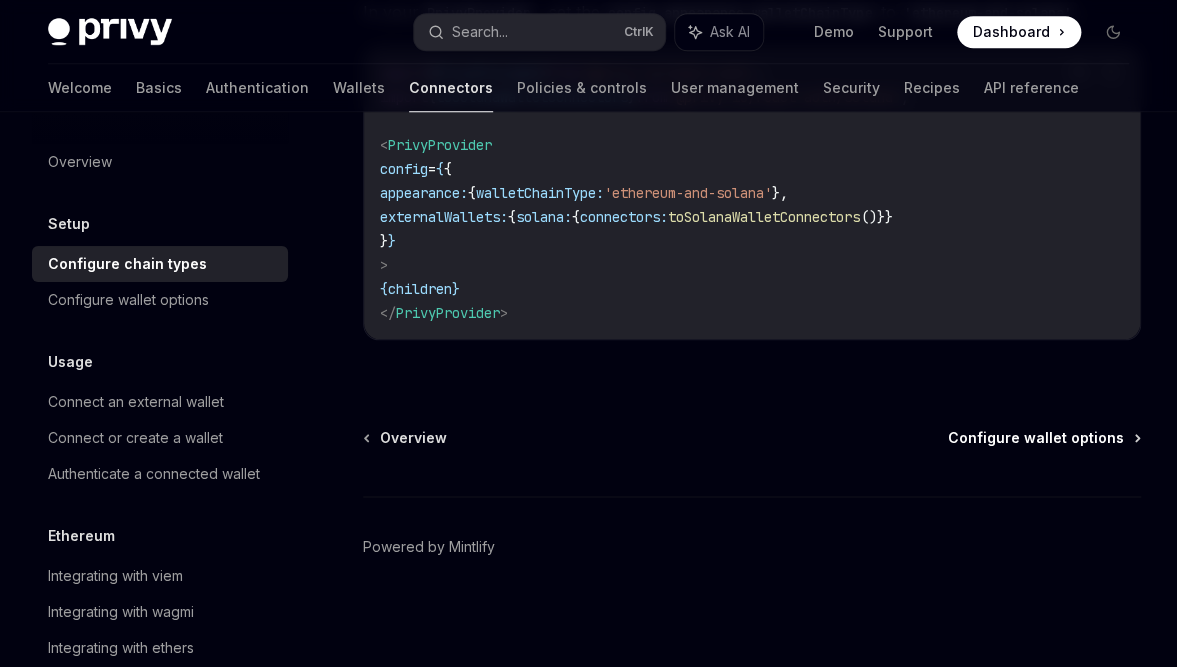 click on "Configure wallet options" at bounding box center (1036, 438) 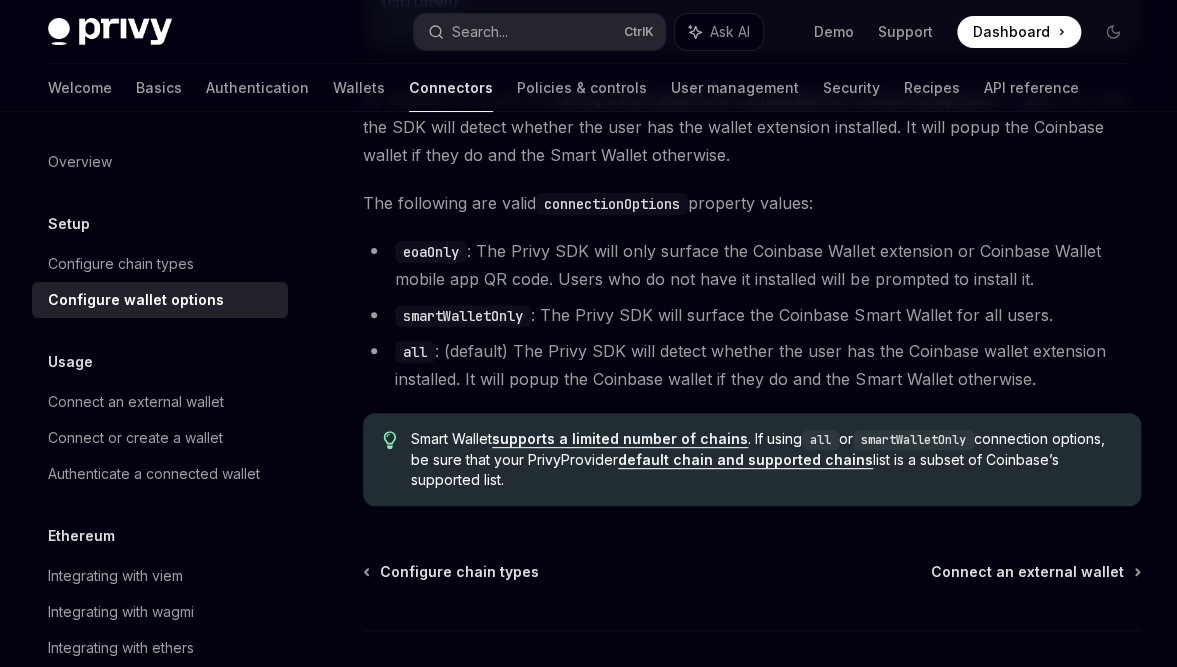 scroll, scrollTop: 2961, scrollLeft: 0, axis: vertical 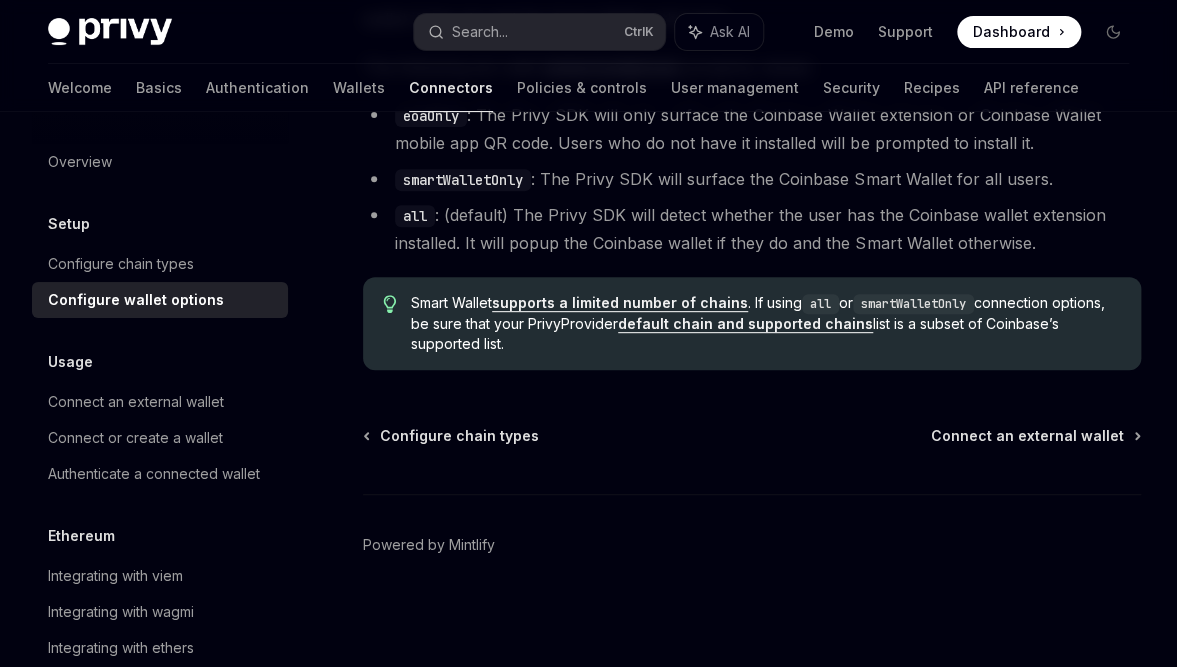 click on "default chain and
supported chains" at bounding box center [745, 324] 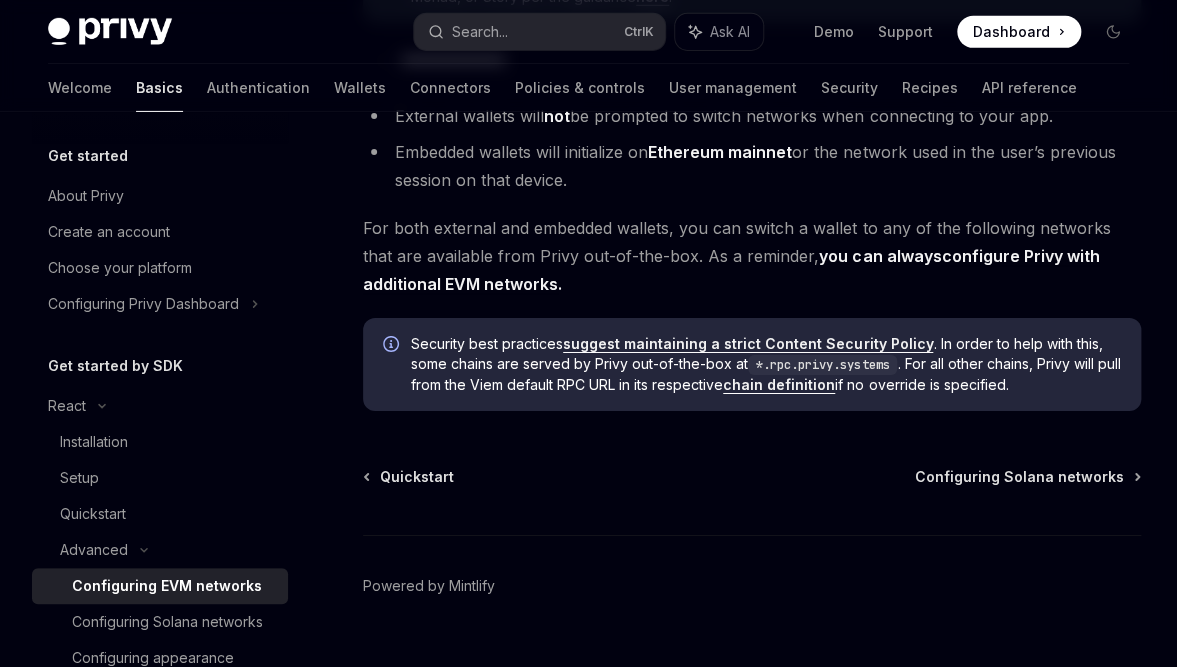 scroll, scrollTop: 5142, scrollLeft: 0, axis: vertical 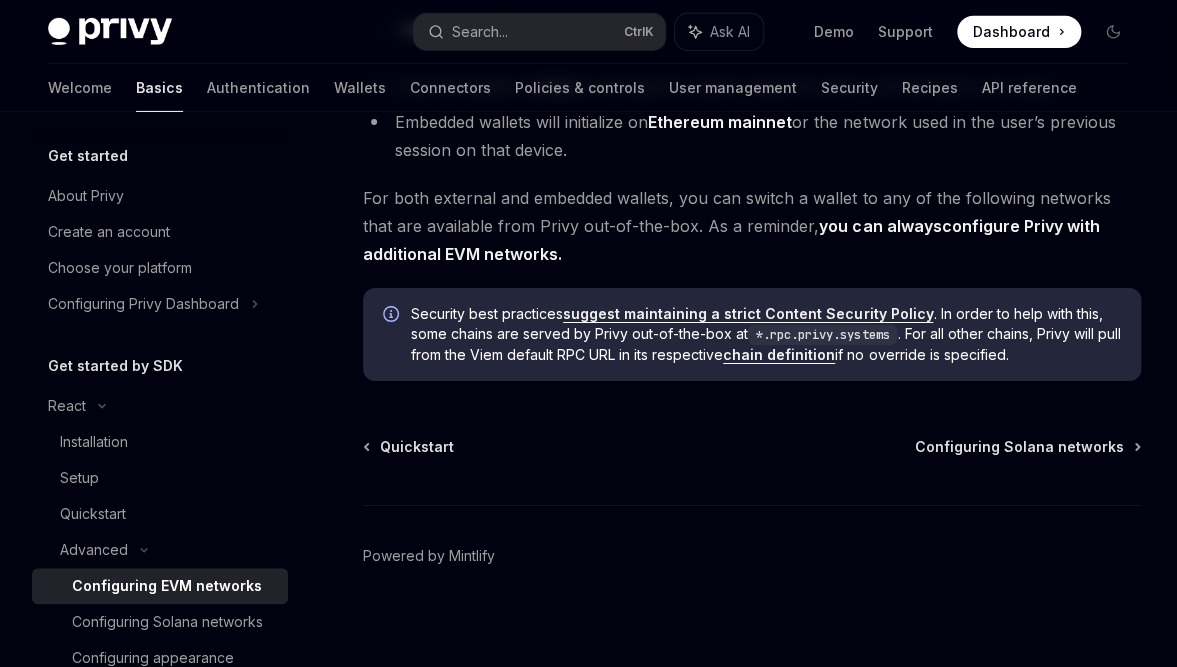 click on "chain
definition" at bounding box center [779, 355] 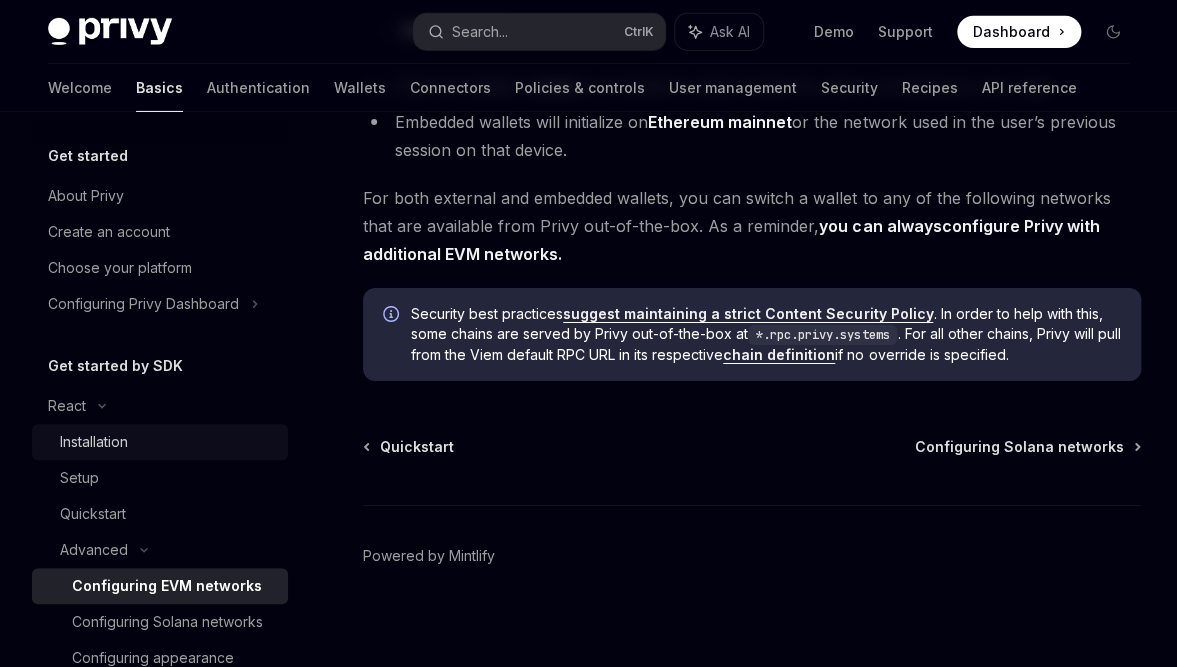 click on "Installation" at bounding box center (94, 442) 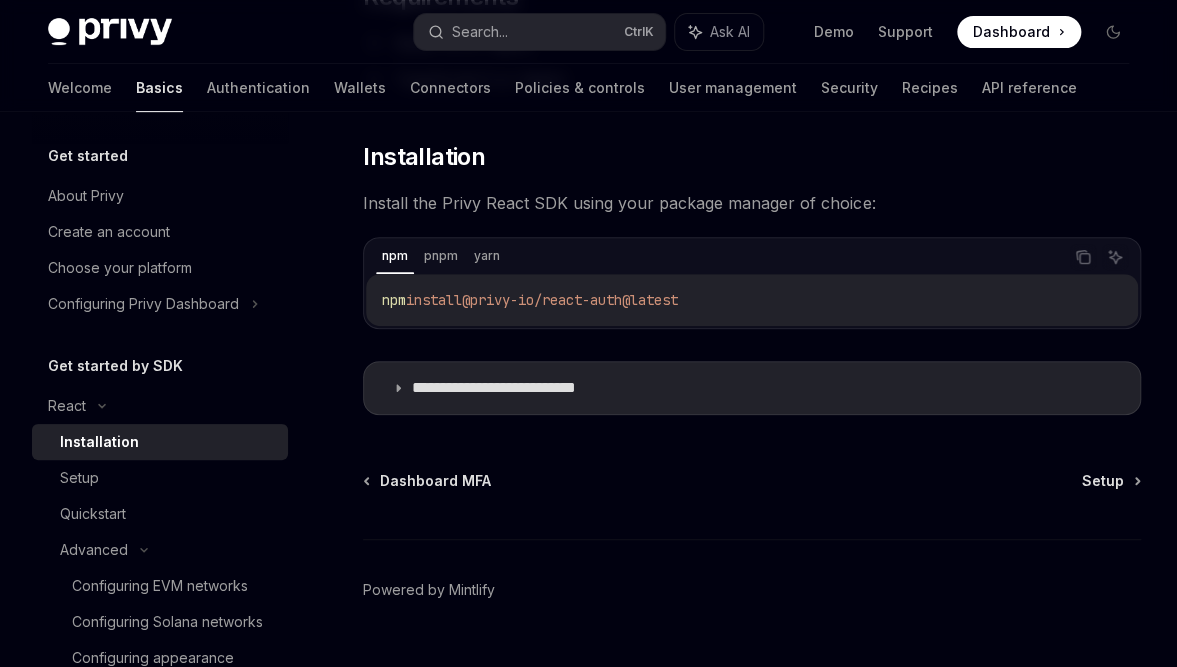 scroll, scrollTop: 314, scrollLeft: 0, axis: vertical 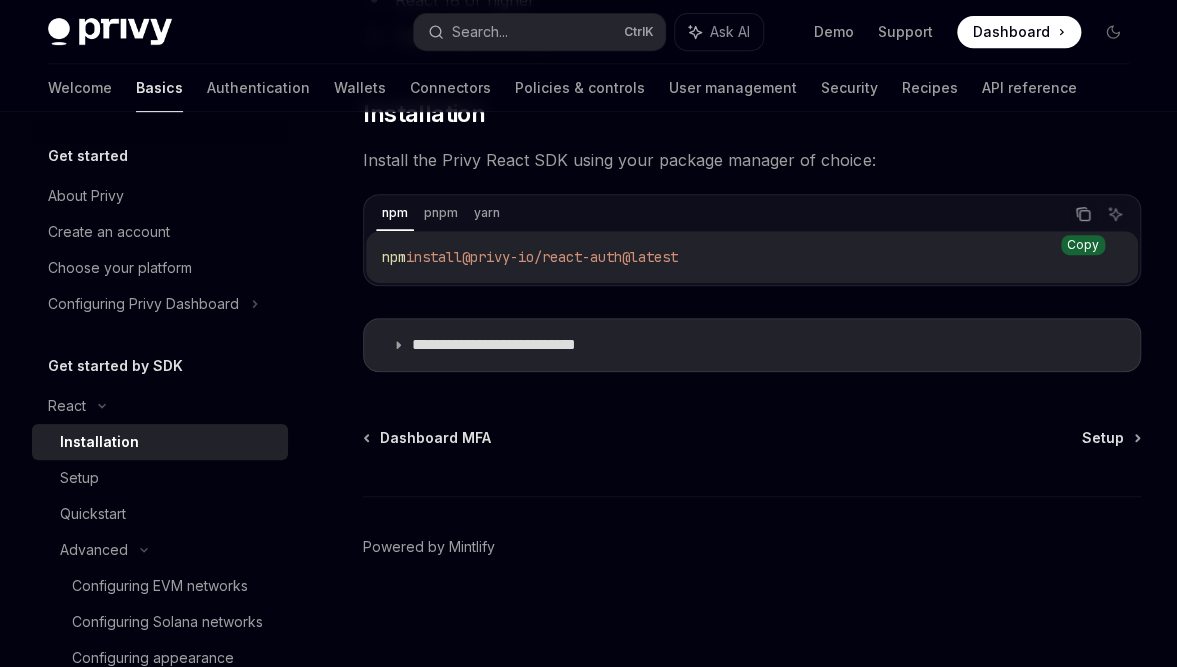 click 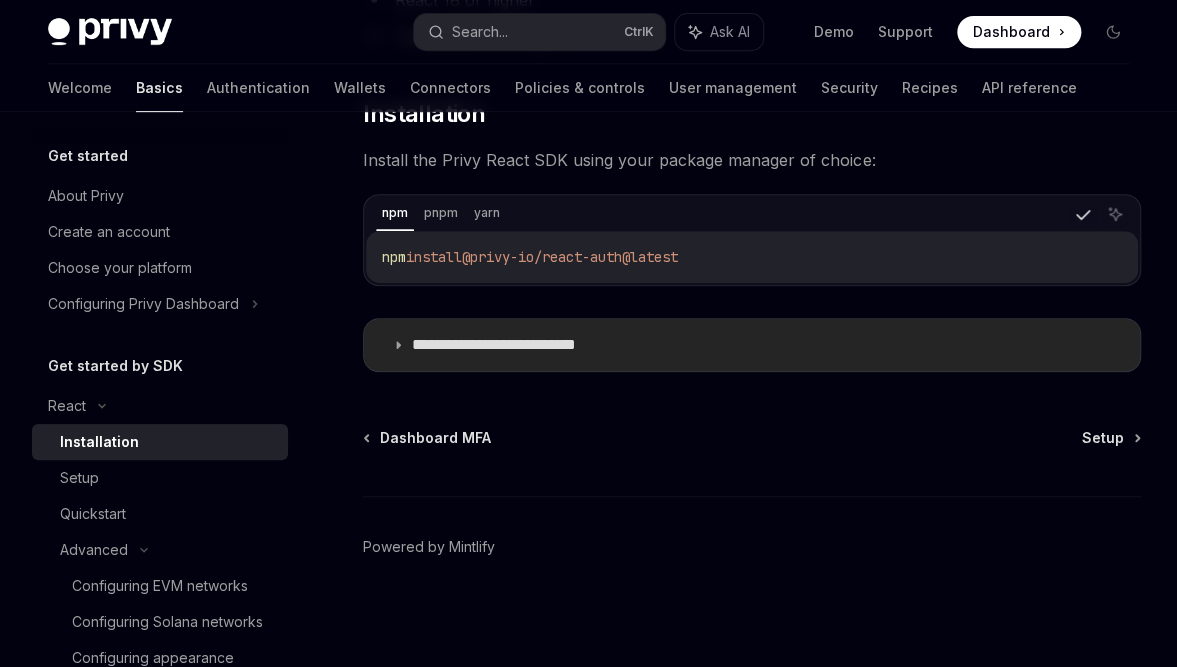 click on "**********" at bounding box center [525, 345] 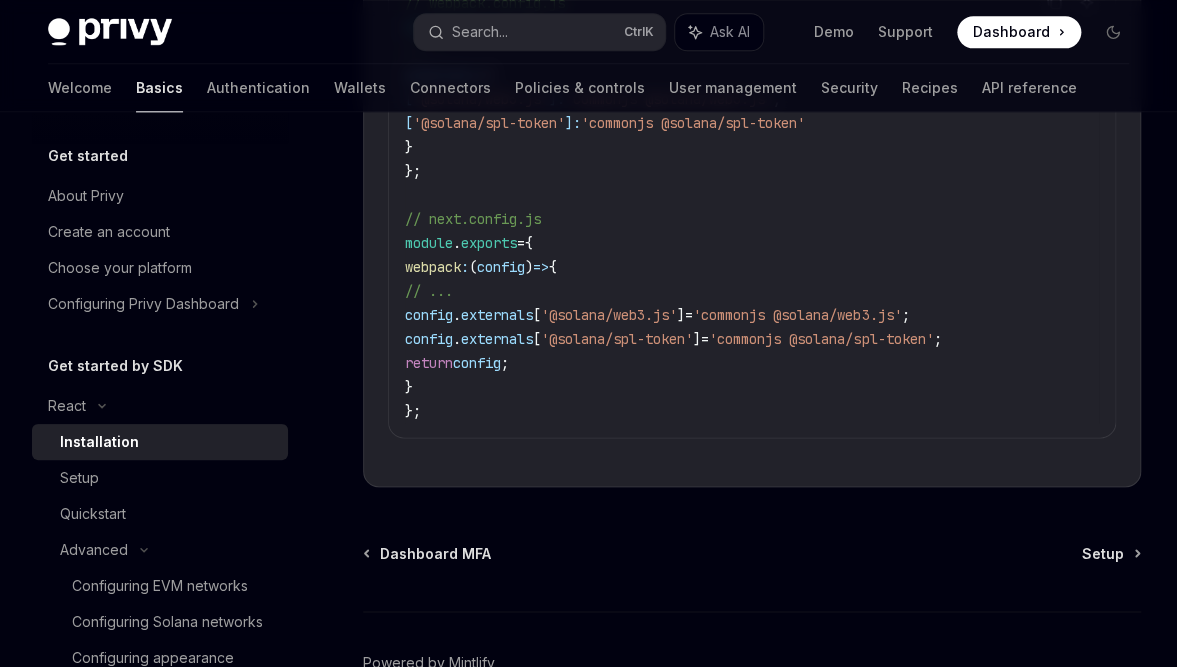 scroll, scrollTop: 842, scrollLeft: 0, axis: vertical 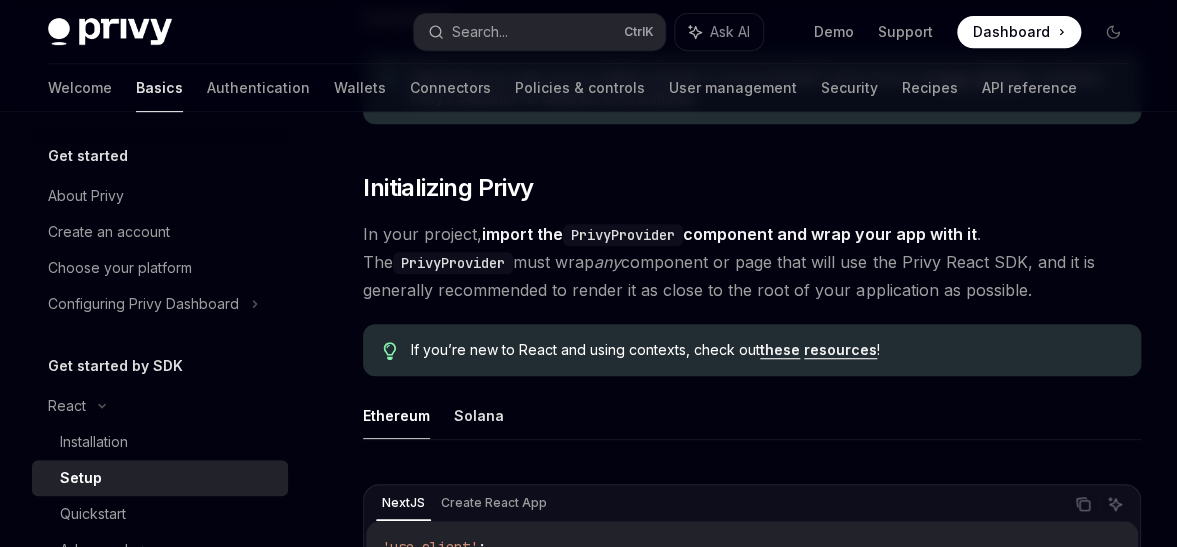 click on "these" at bounding box center (780, 350) 